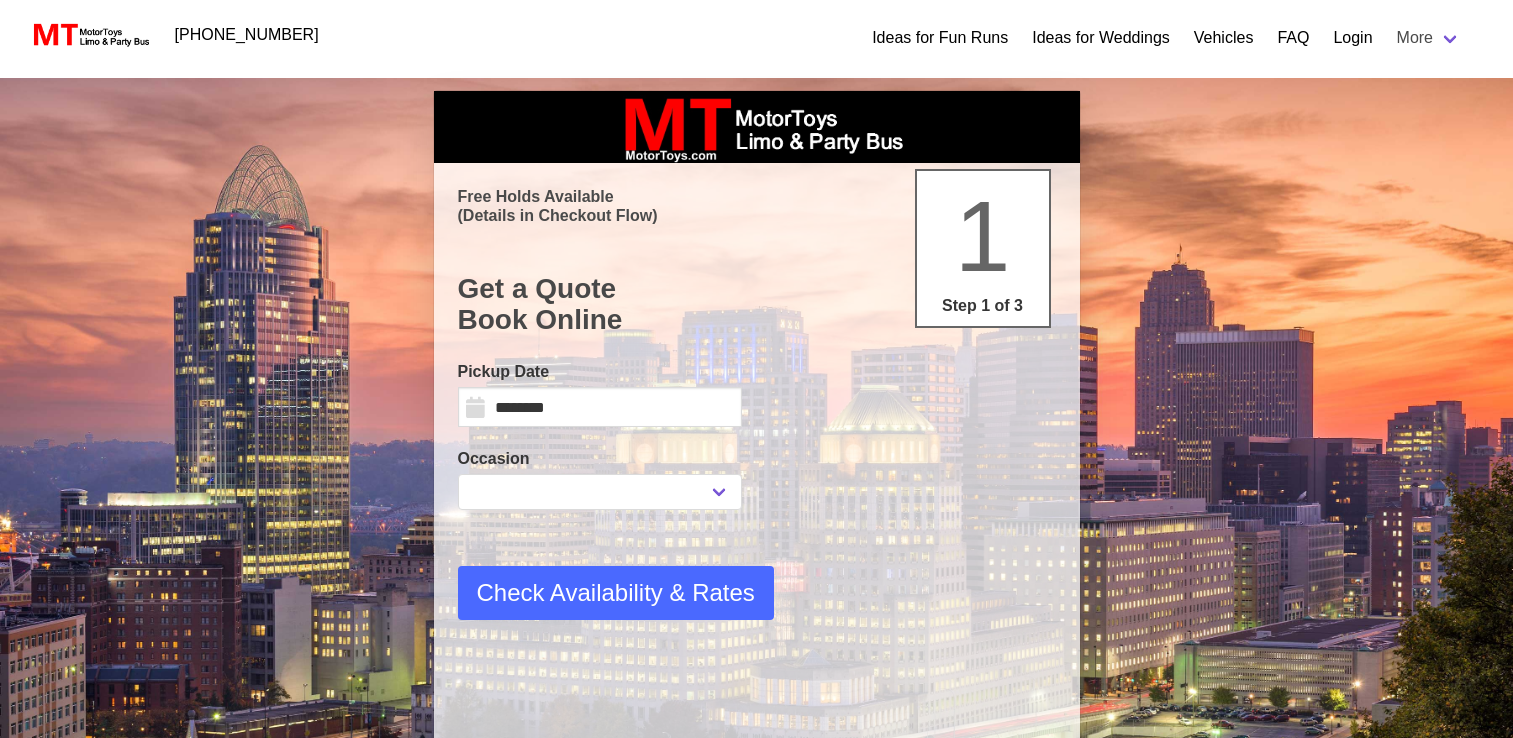 scroll, scrollTop: 0, scrollLeft: 0, axis: both 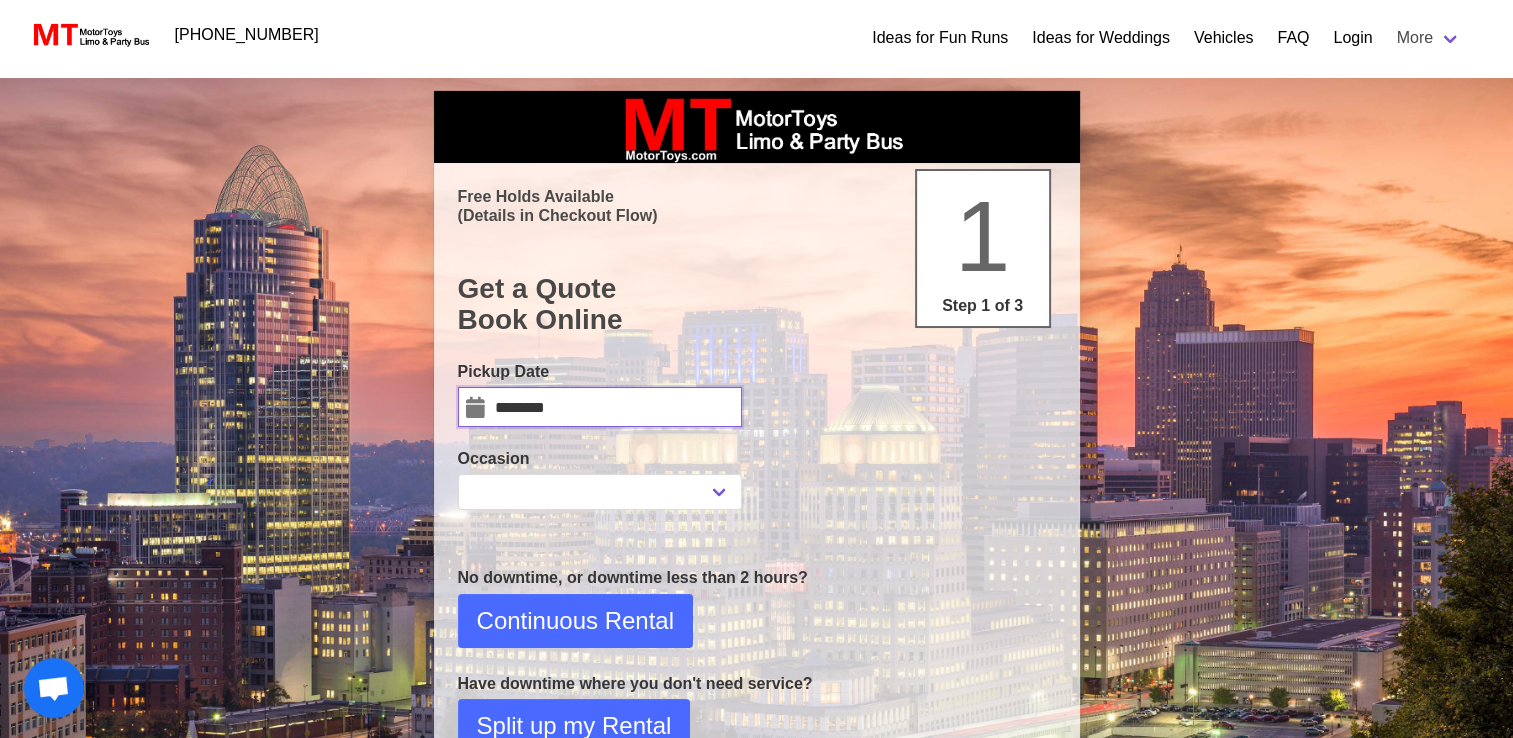 click on "********" at bounding box center (600, 407) 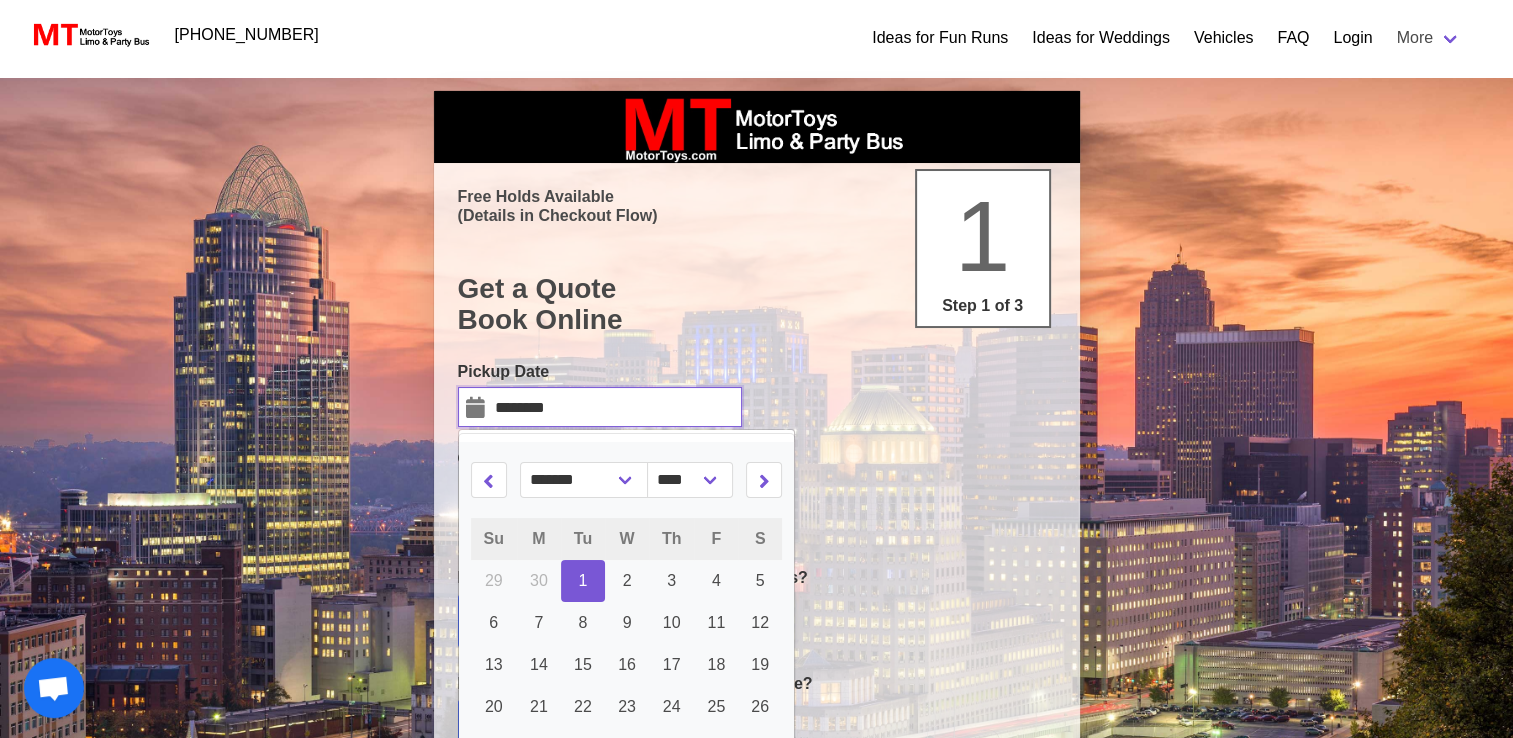 select 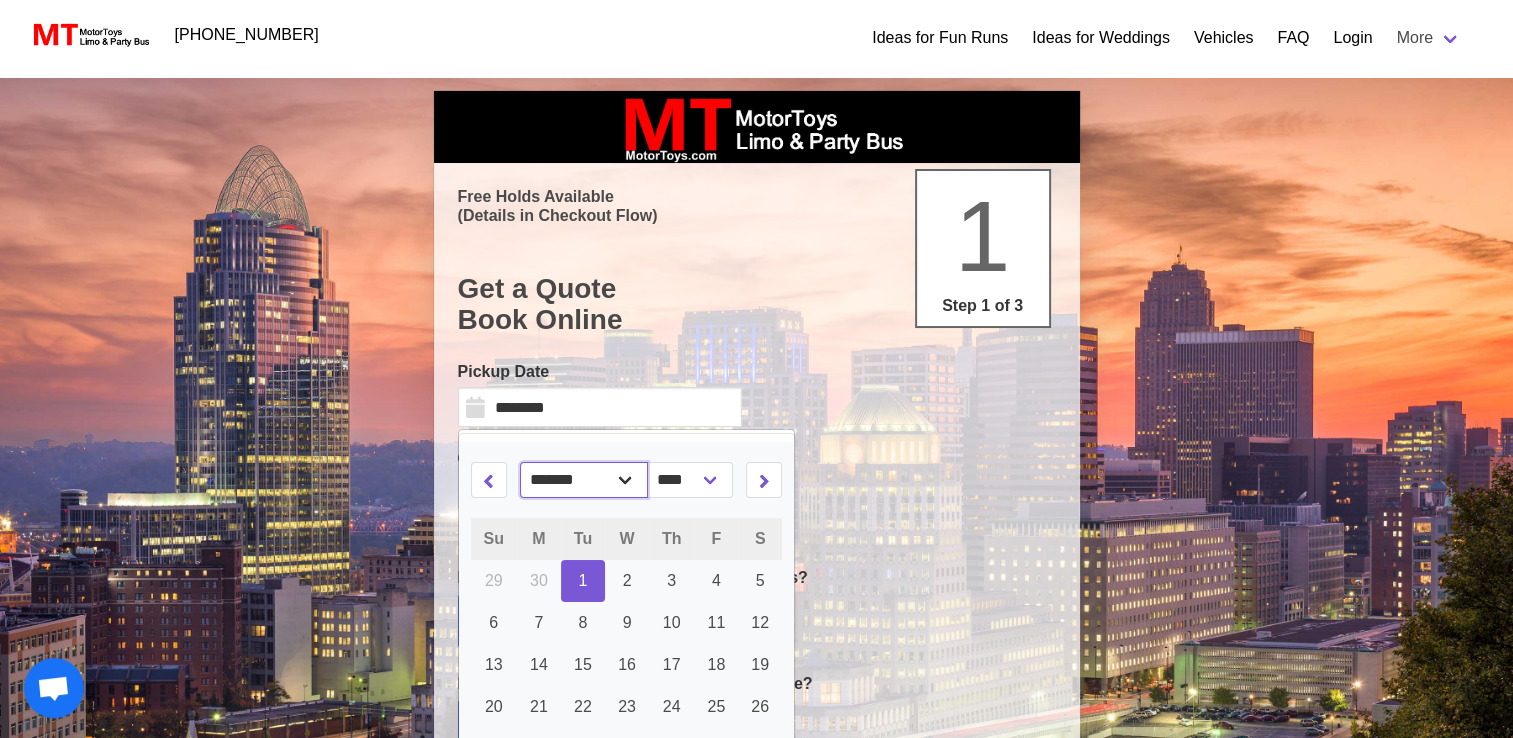 click on "******* ******** ***** ***** *** **** **** ****** ********* ******* ******** ********" at bounding box center (584, 480) 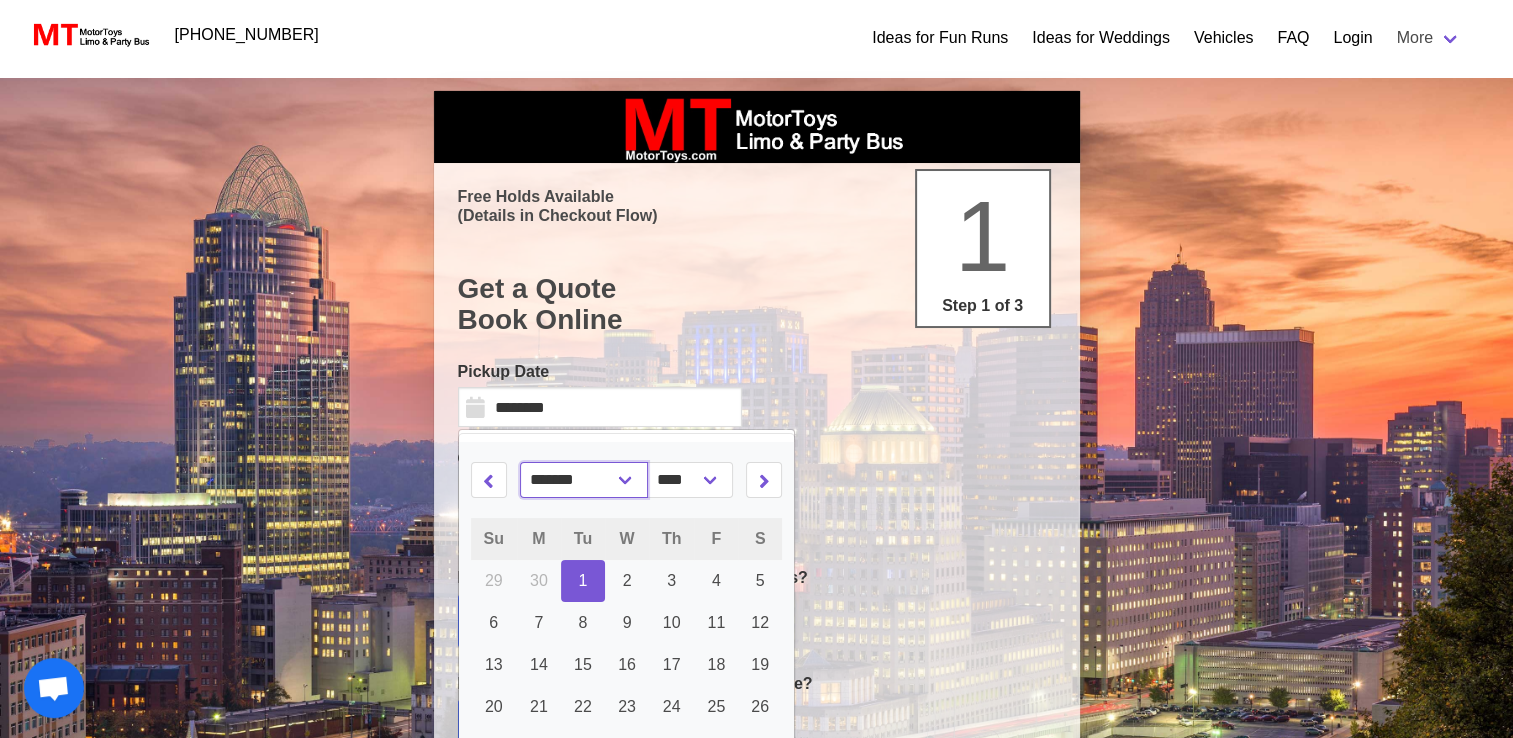 select on "*" 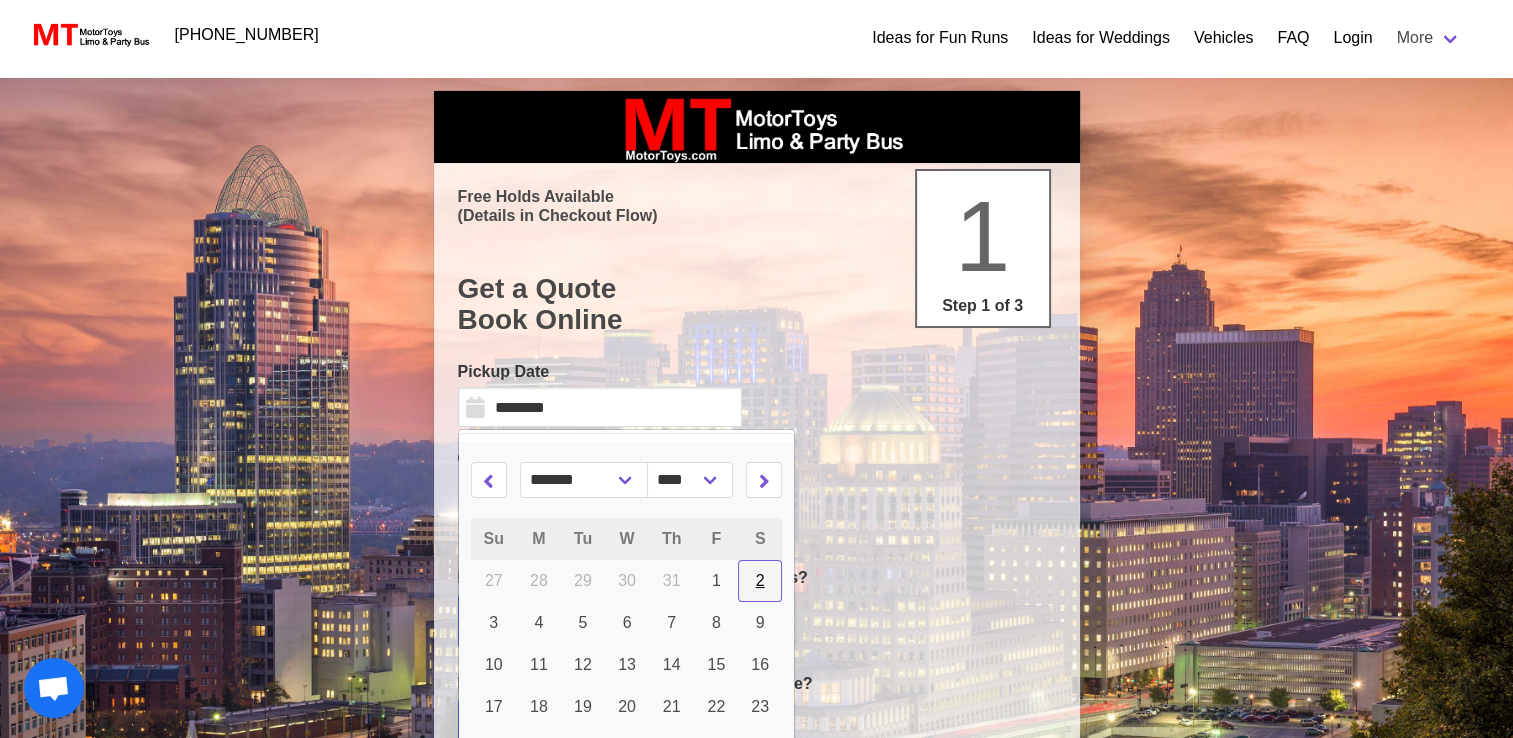 click on "2" at bounding box center [760, 581] 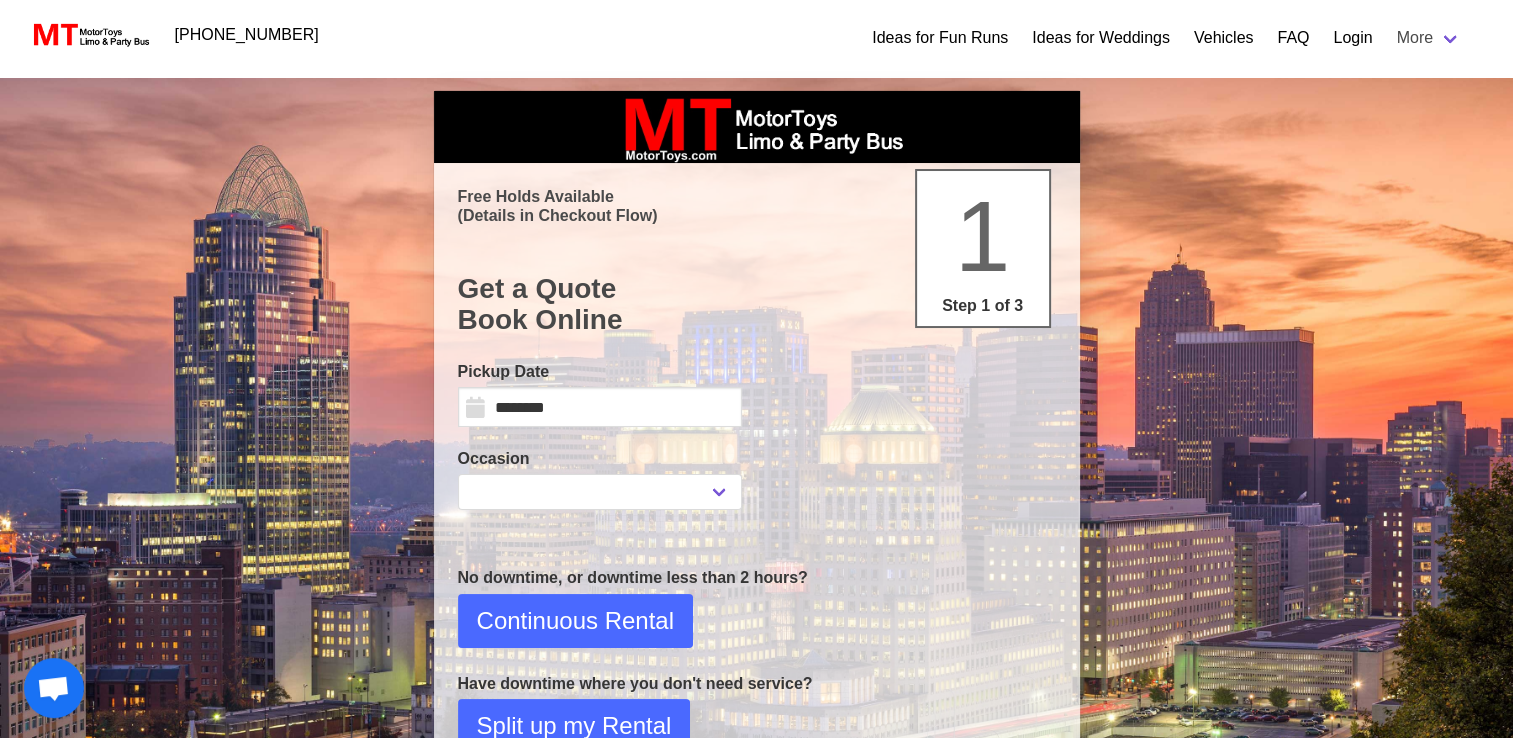 click on "Occasion" at bounding box center (600, 459) 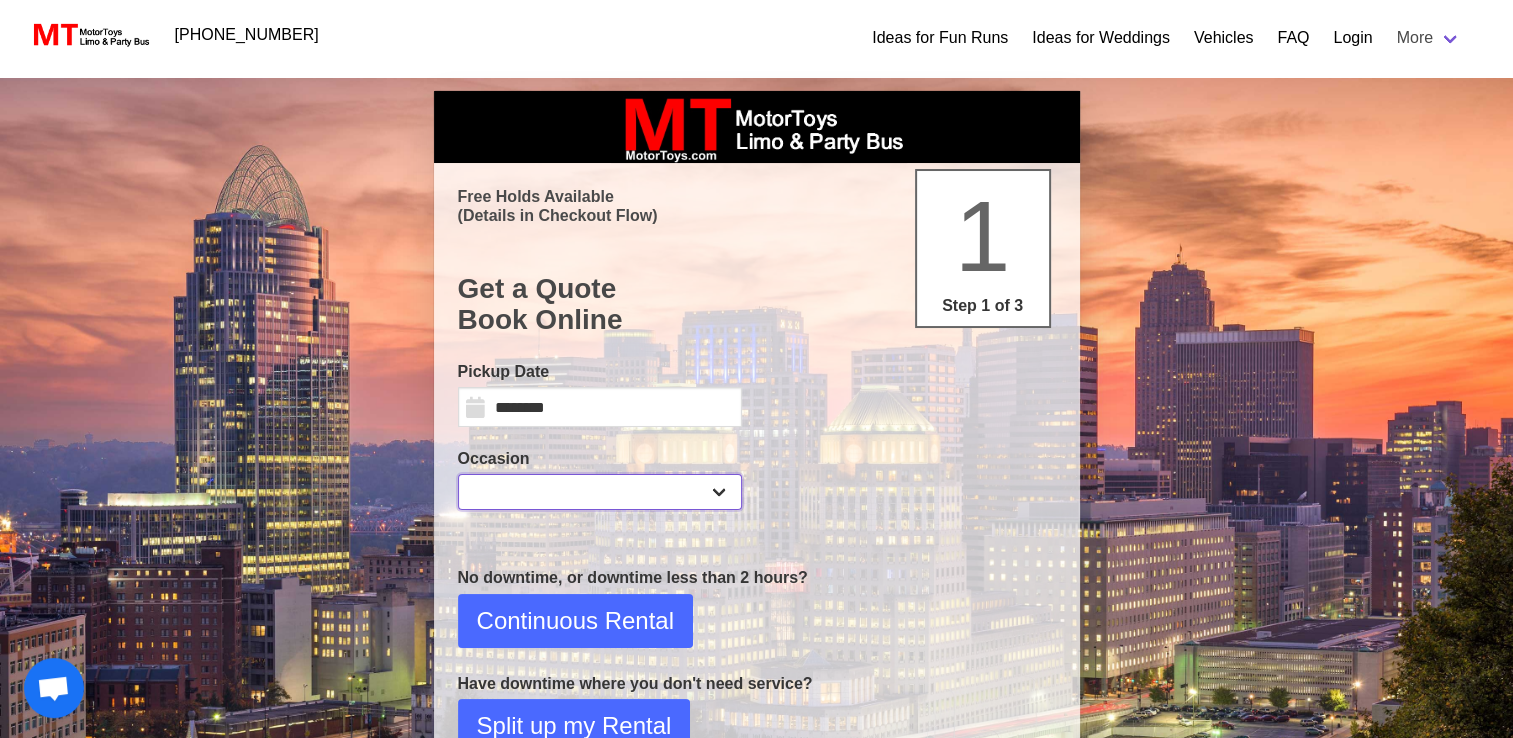 click on "**********" at bounding box center [600, 492] 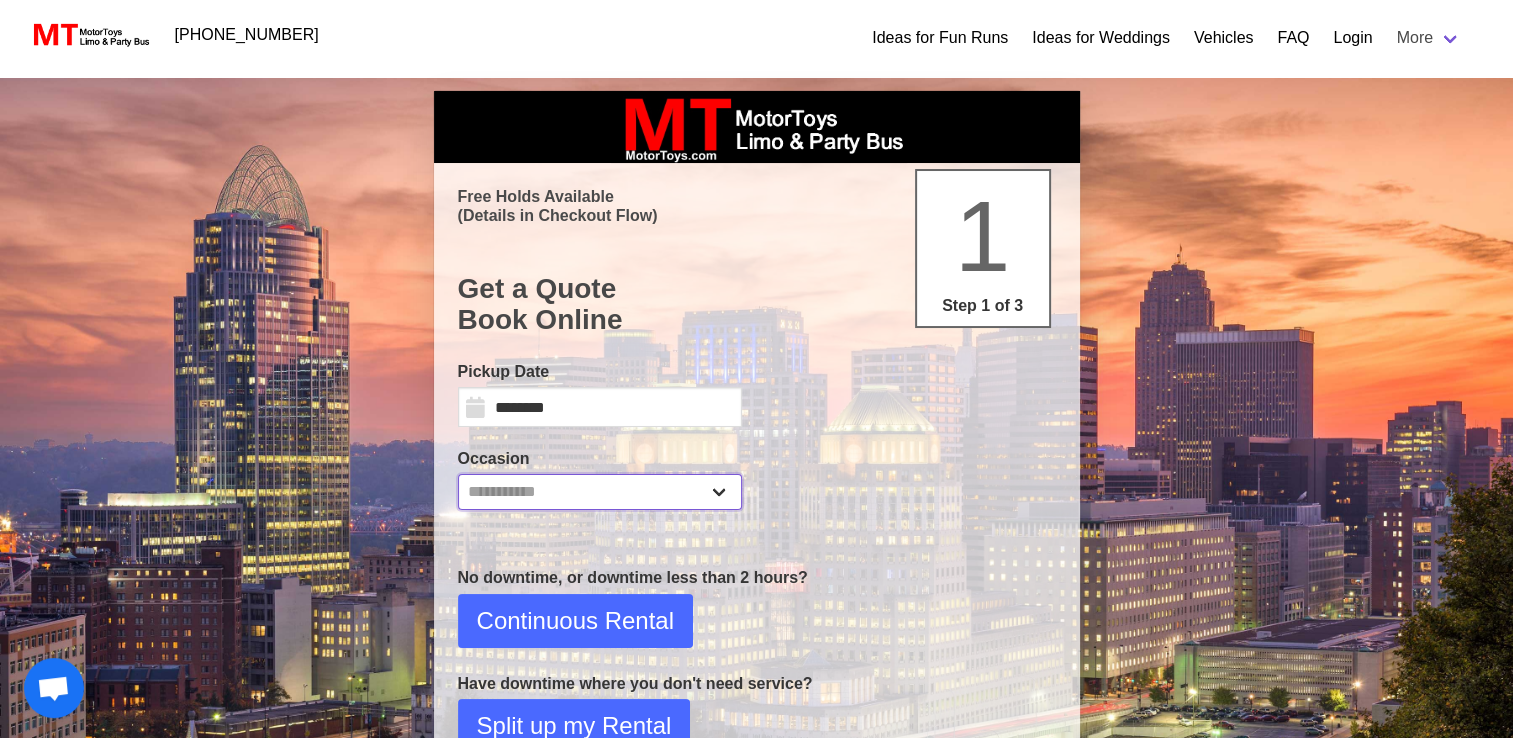 click on "**********" at bounding box center [600, 492] 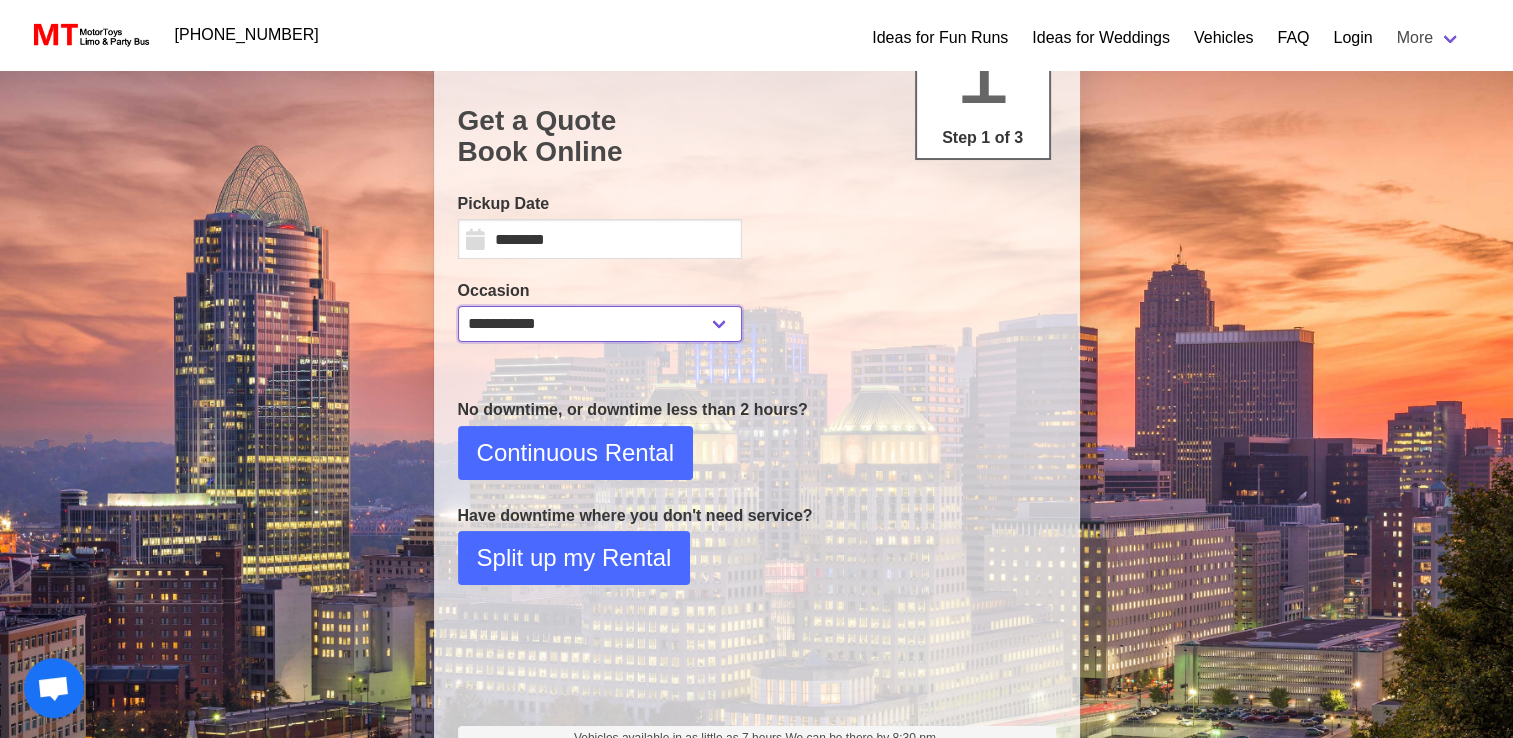 scroll, scrollTop: 200, scrollLeft: 0, axis: vertical 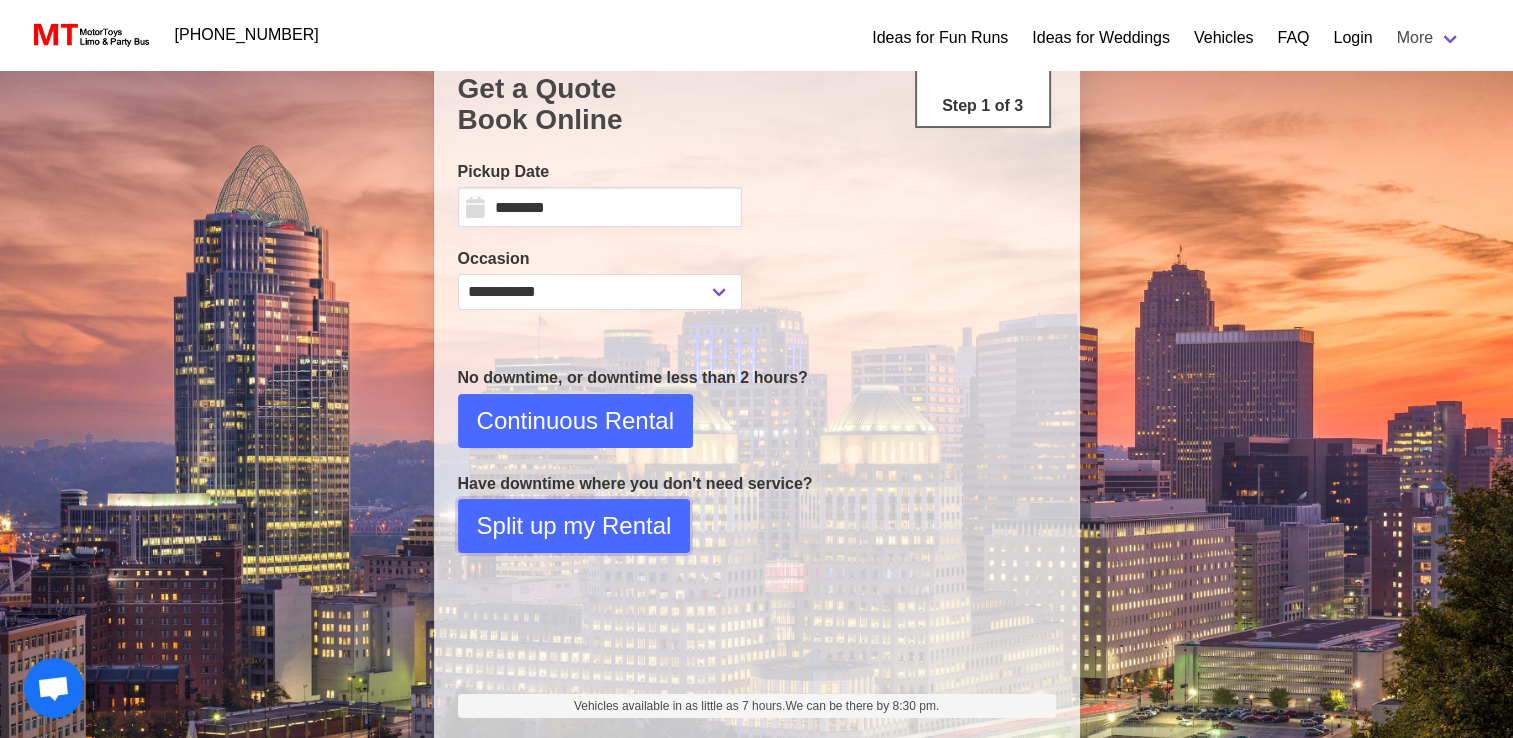 click on "Split up my Rental" at bounding box center [574, 526] 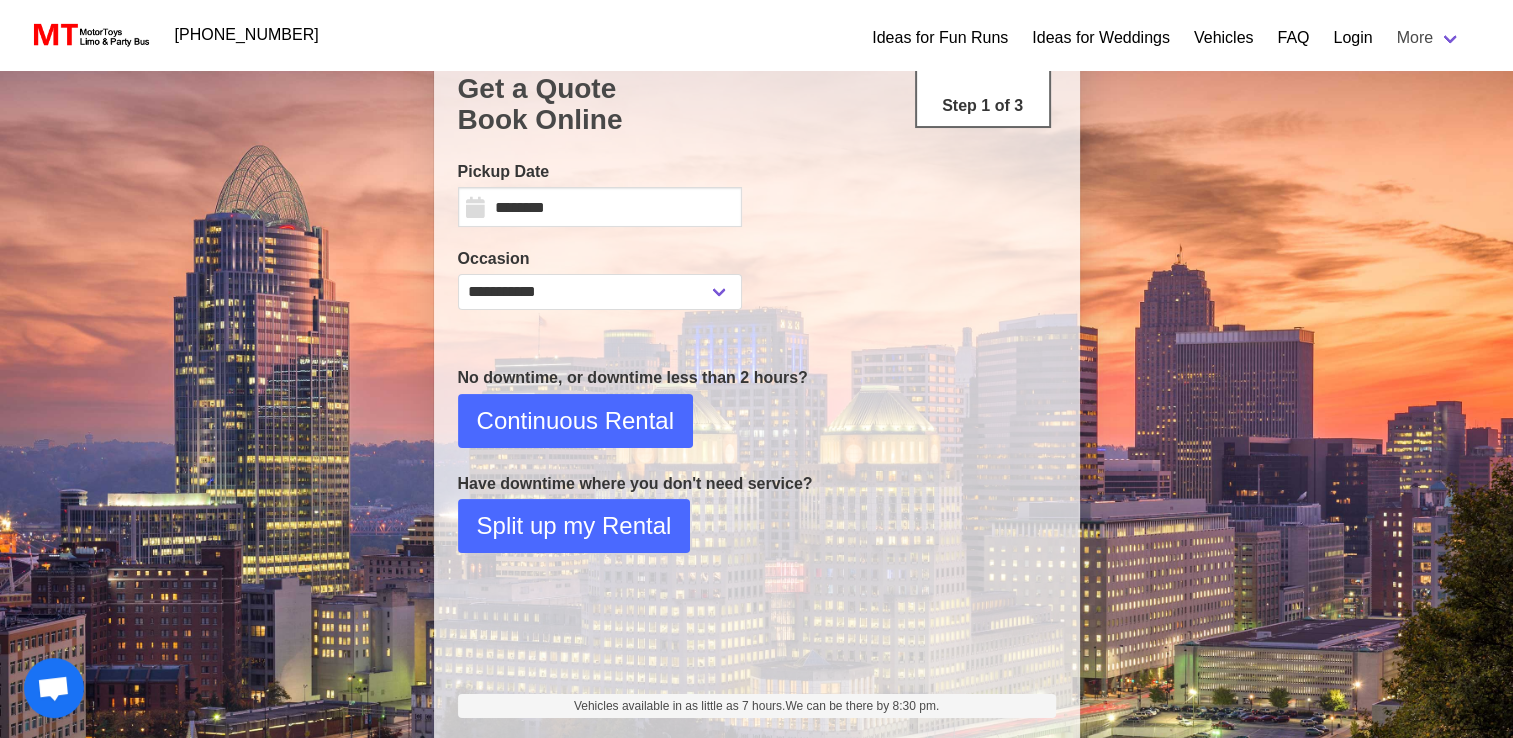 select on "*" 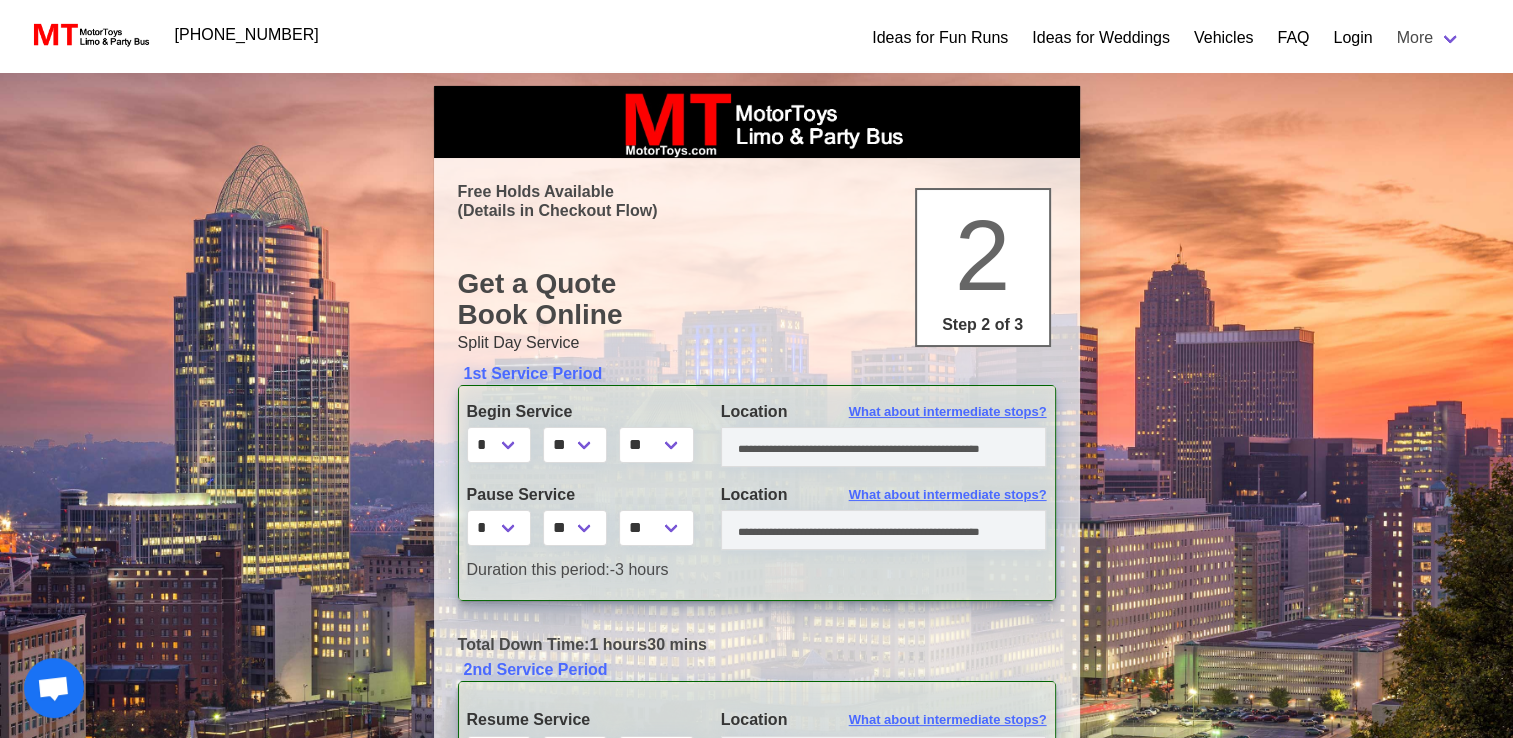 scroll, scrollTop: 0, scrollLeft: 0, axis: both 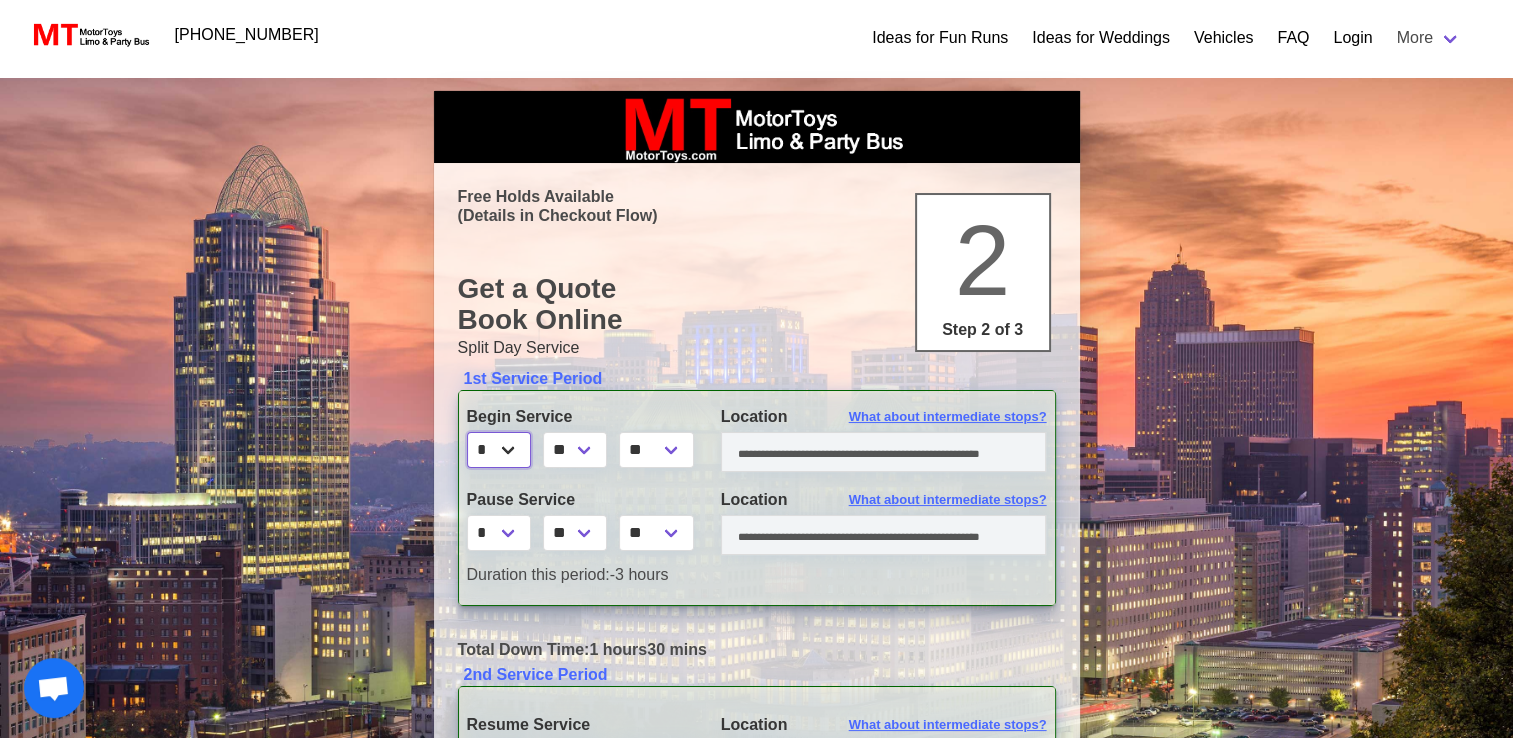 click on "* * * * * * * * * ** ** **" at bounding box center (499, 450) 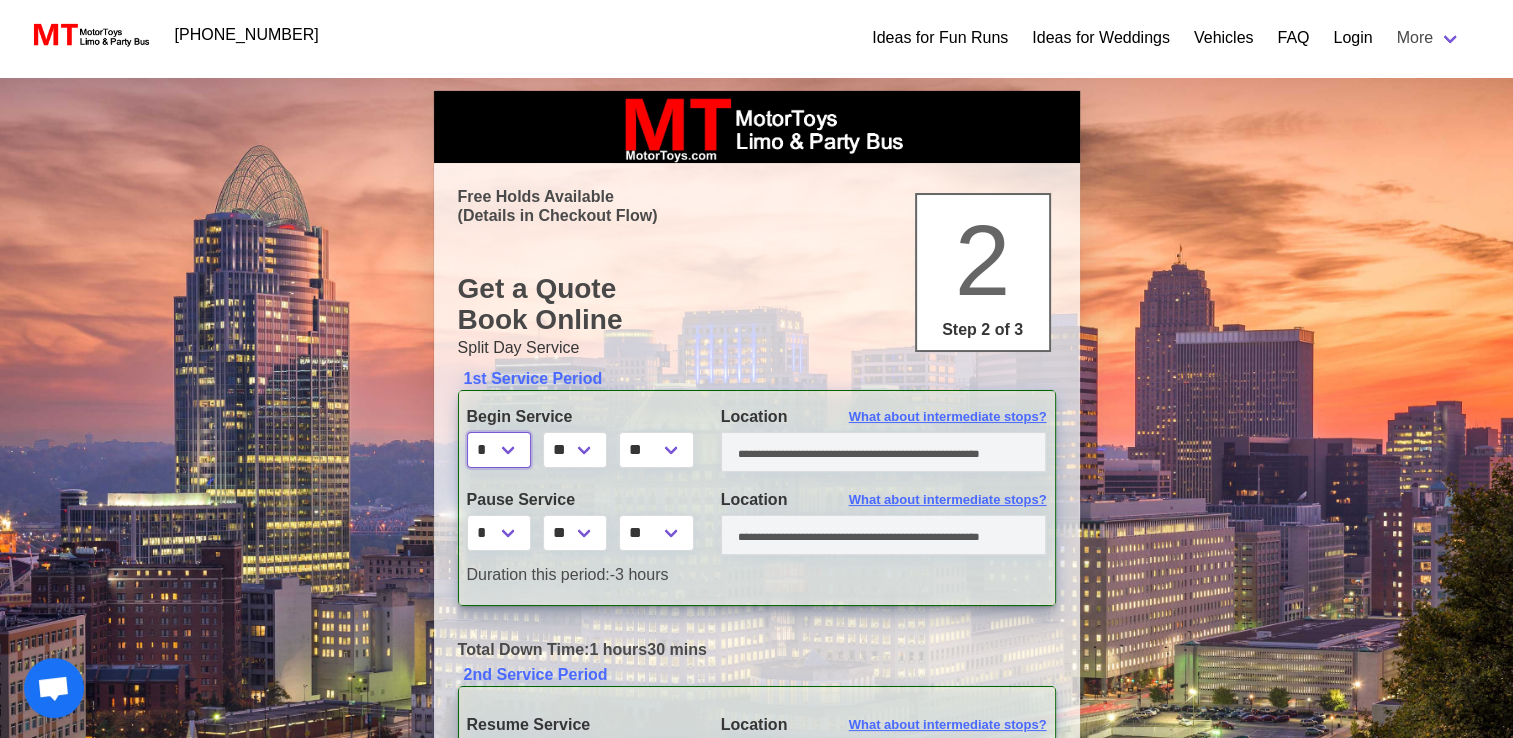 select on "*" 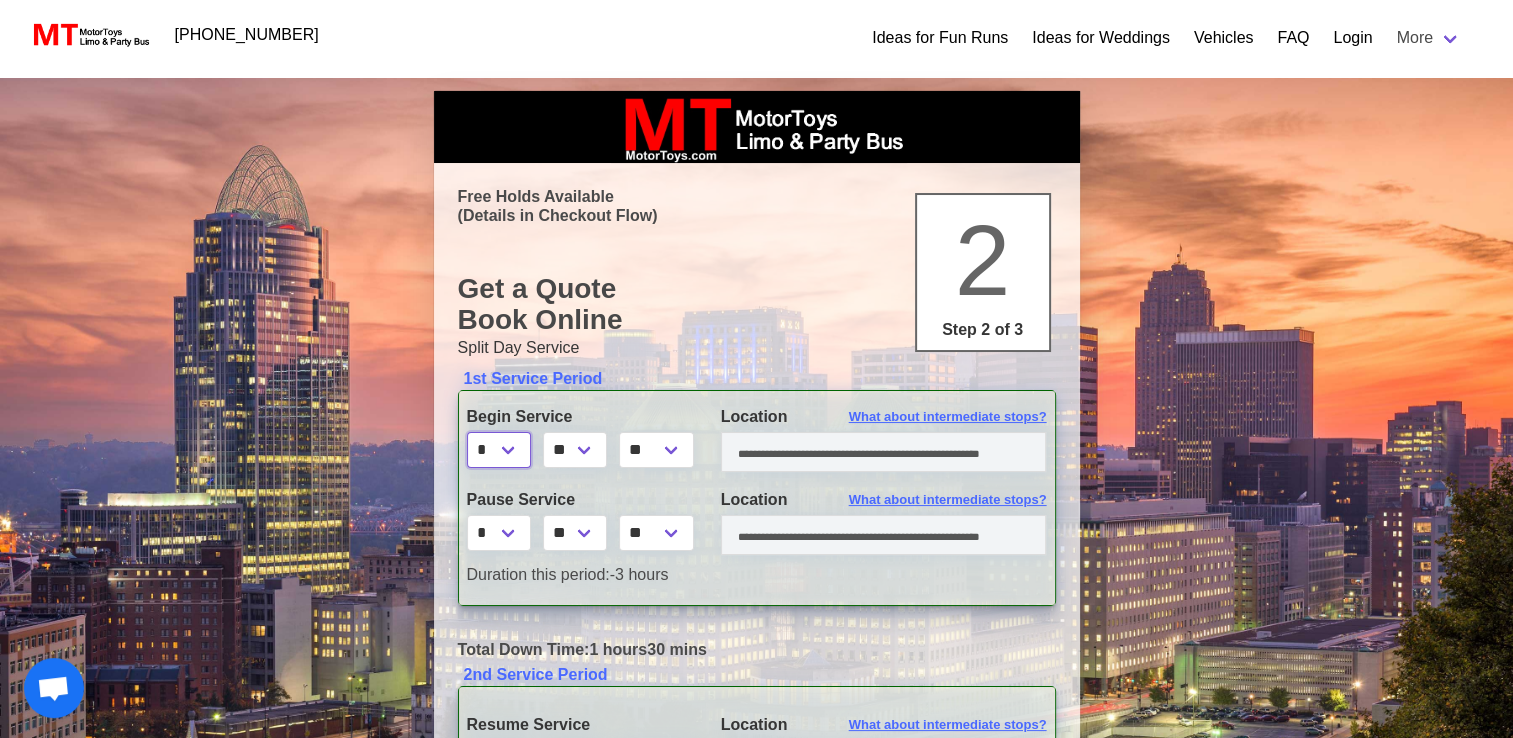 click on "* * * * * * * * * ** ** **" at bounding box center [499, 450] 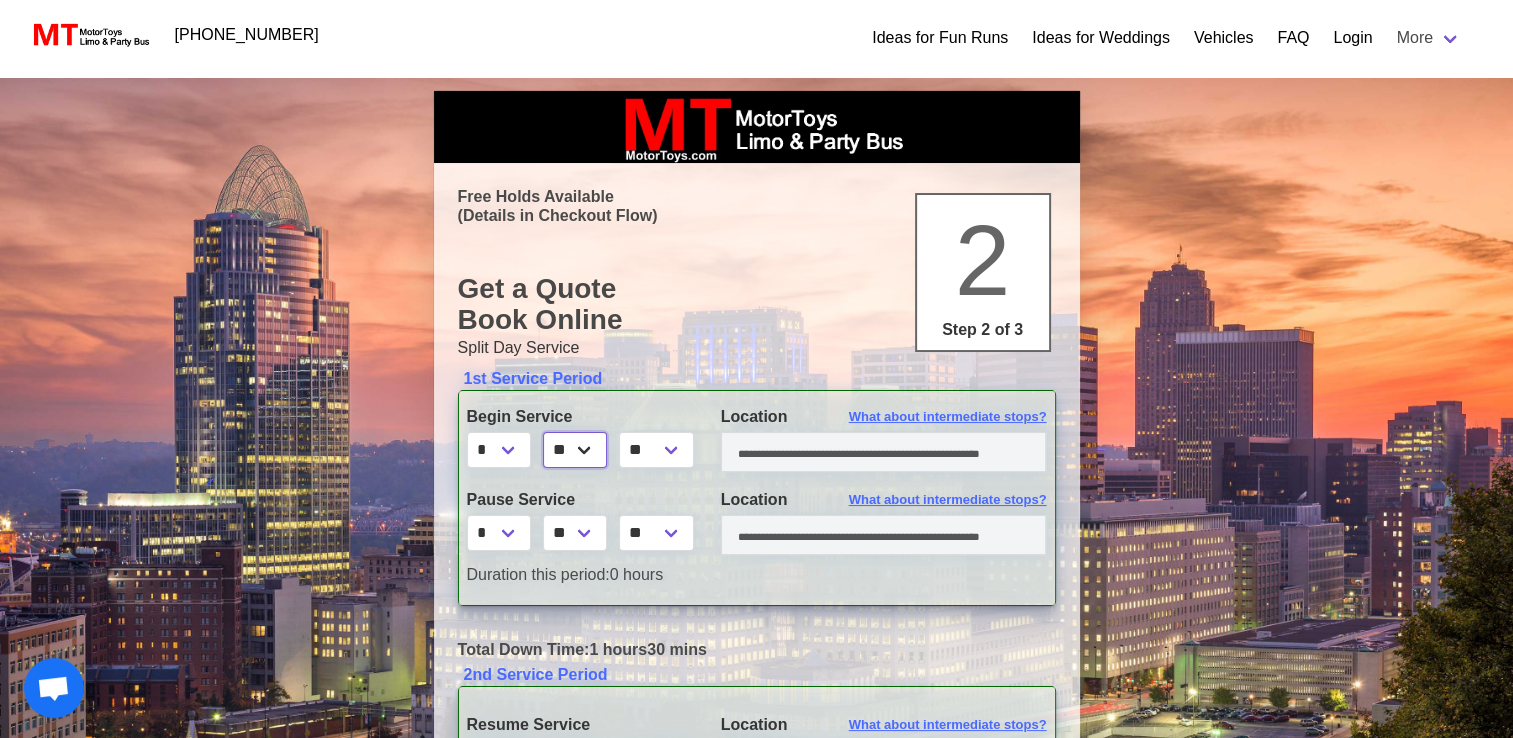 click on "** ** ** **" at bounding box center (575, 450) 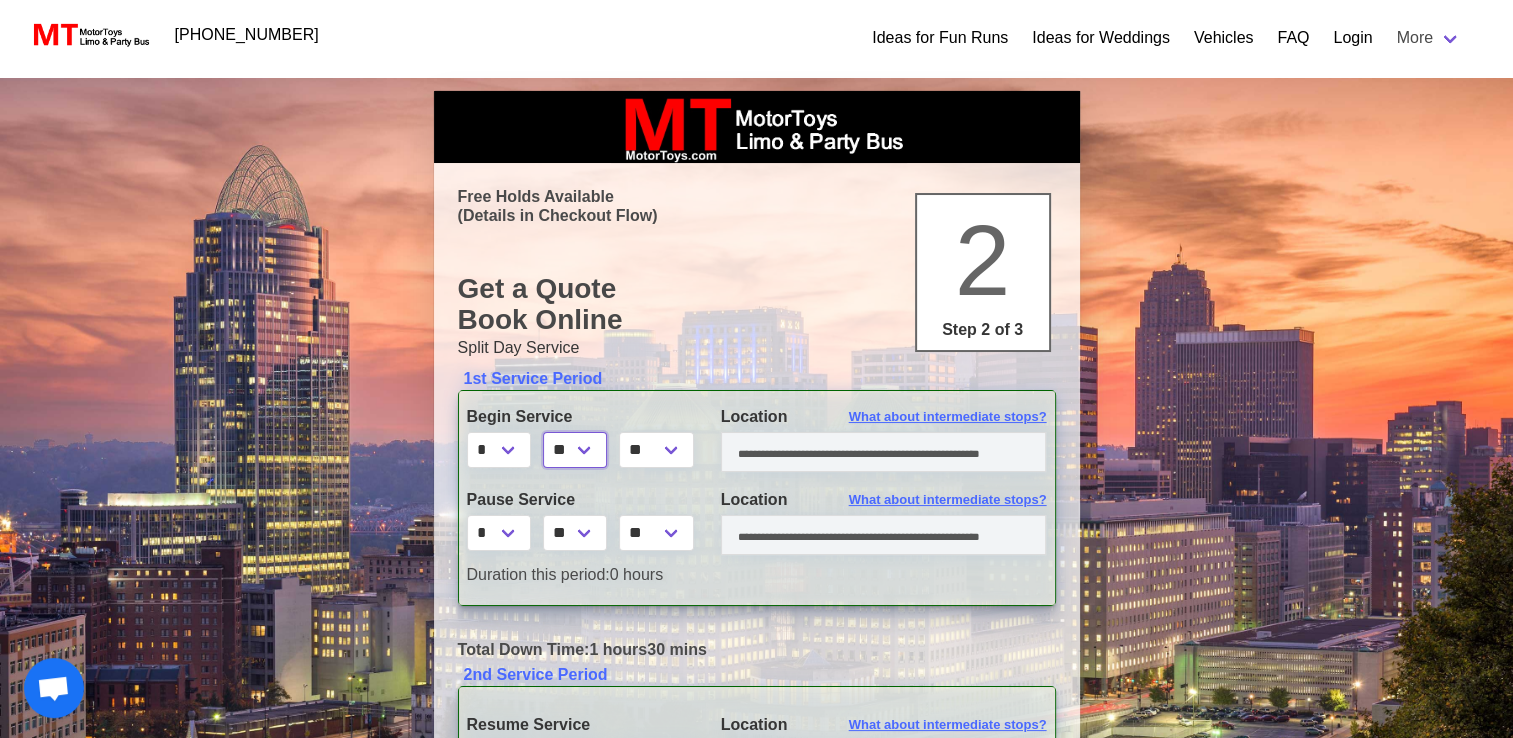 select on "*" 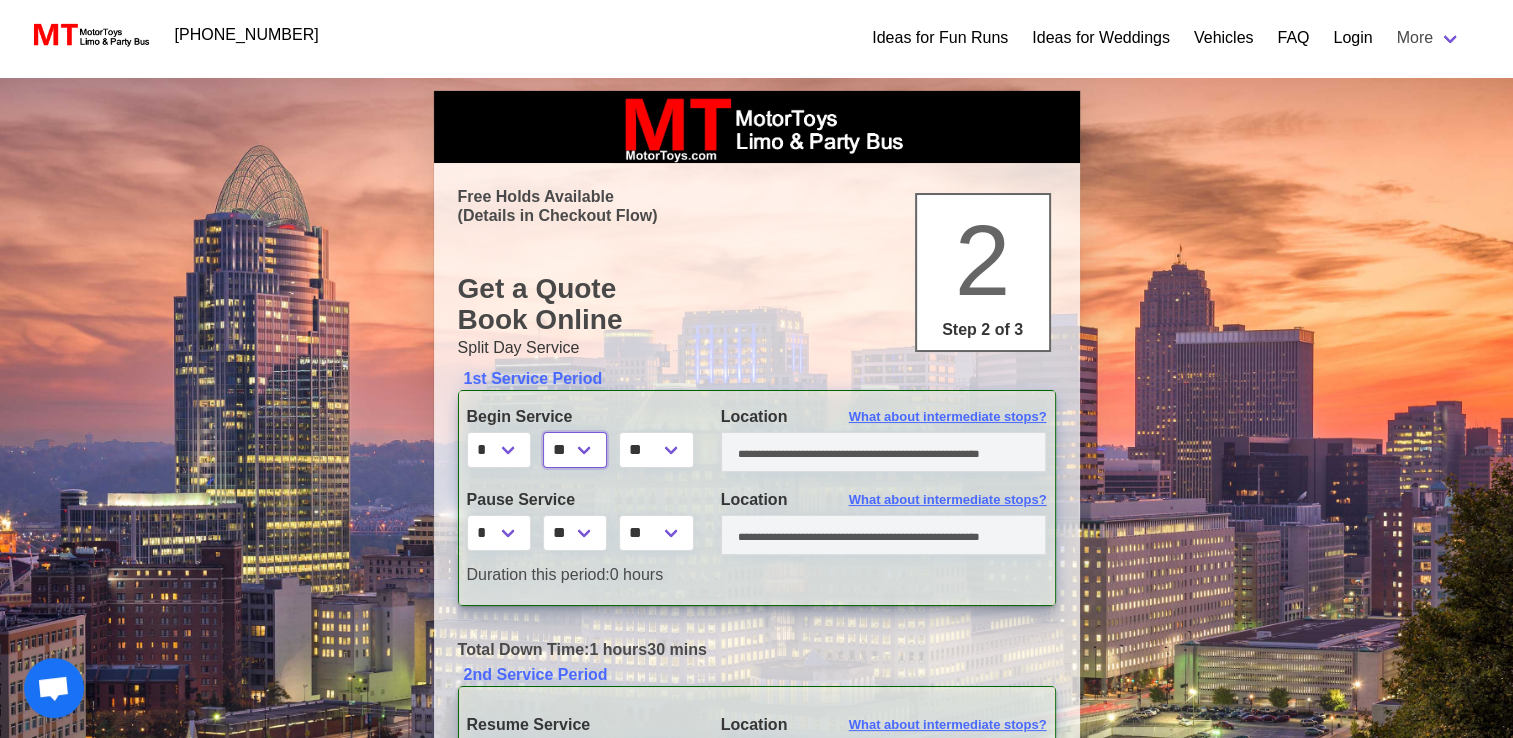 click on "** ** ** **" at bounding box center [575, 450] 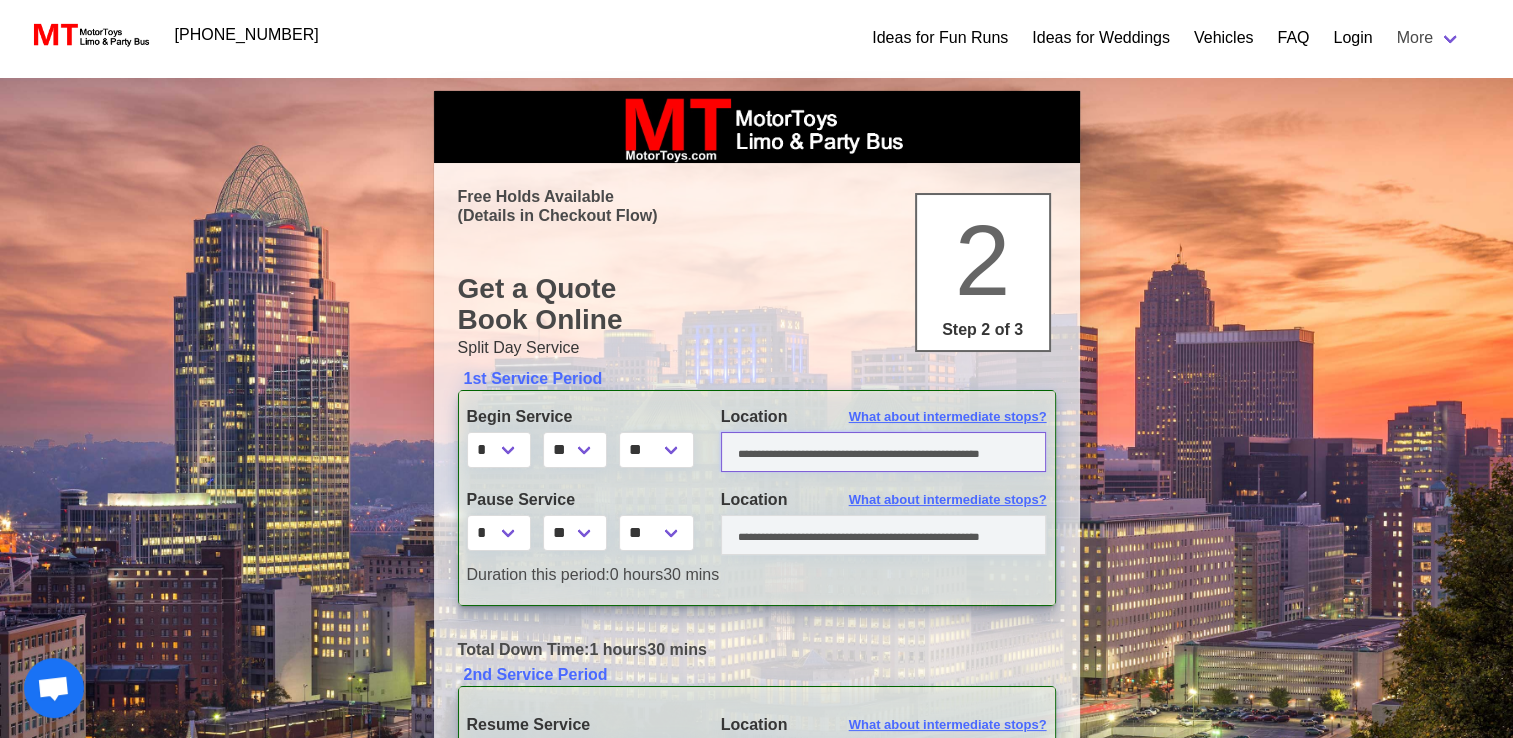 click at bounding box center (884, 452) 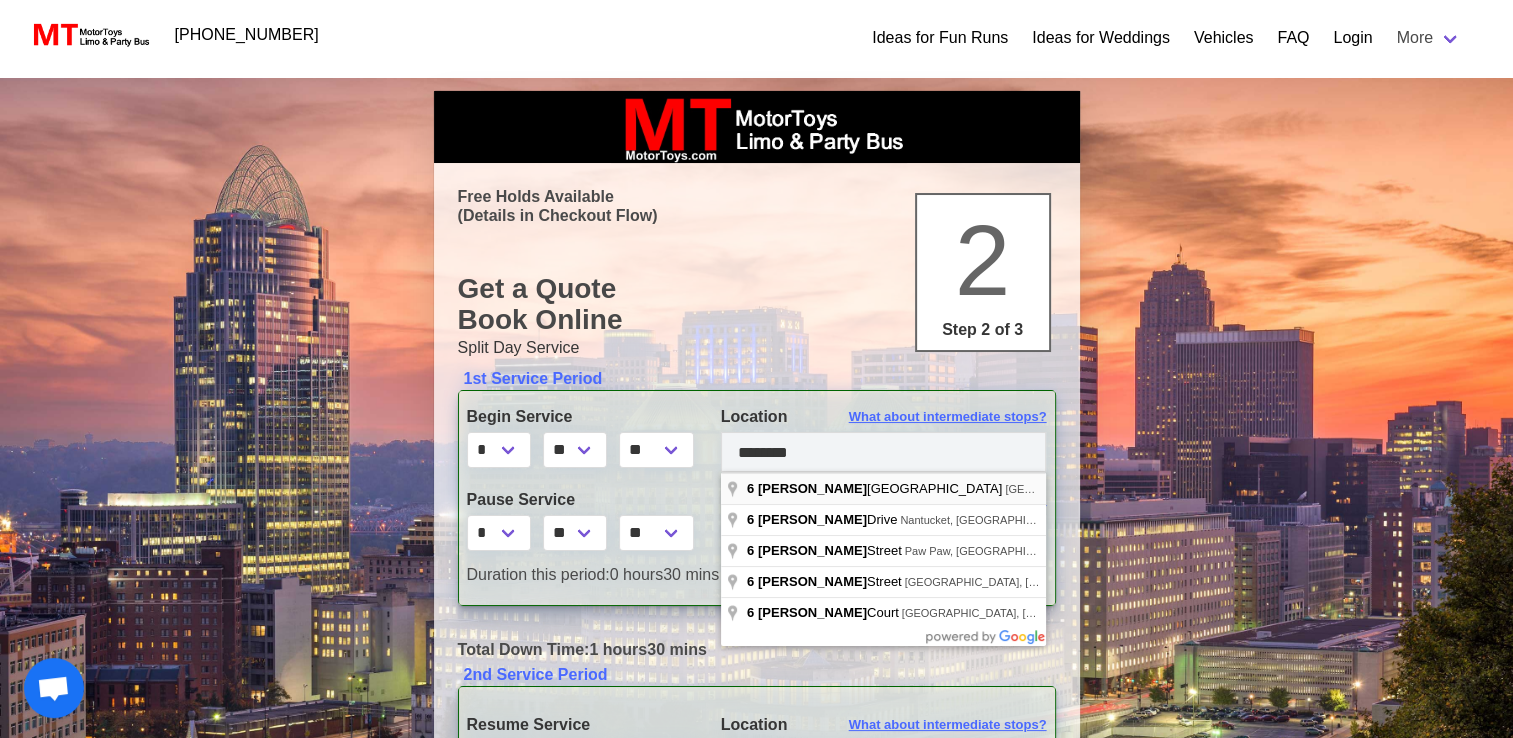 type on "**********" 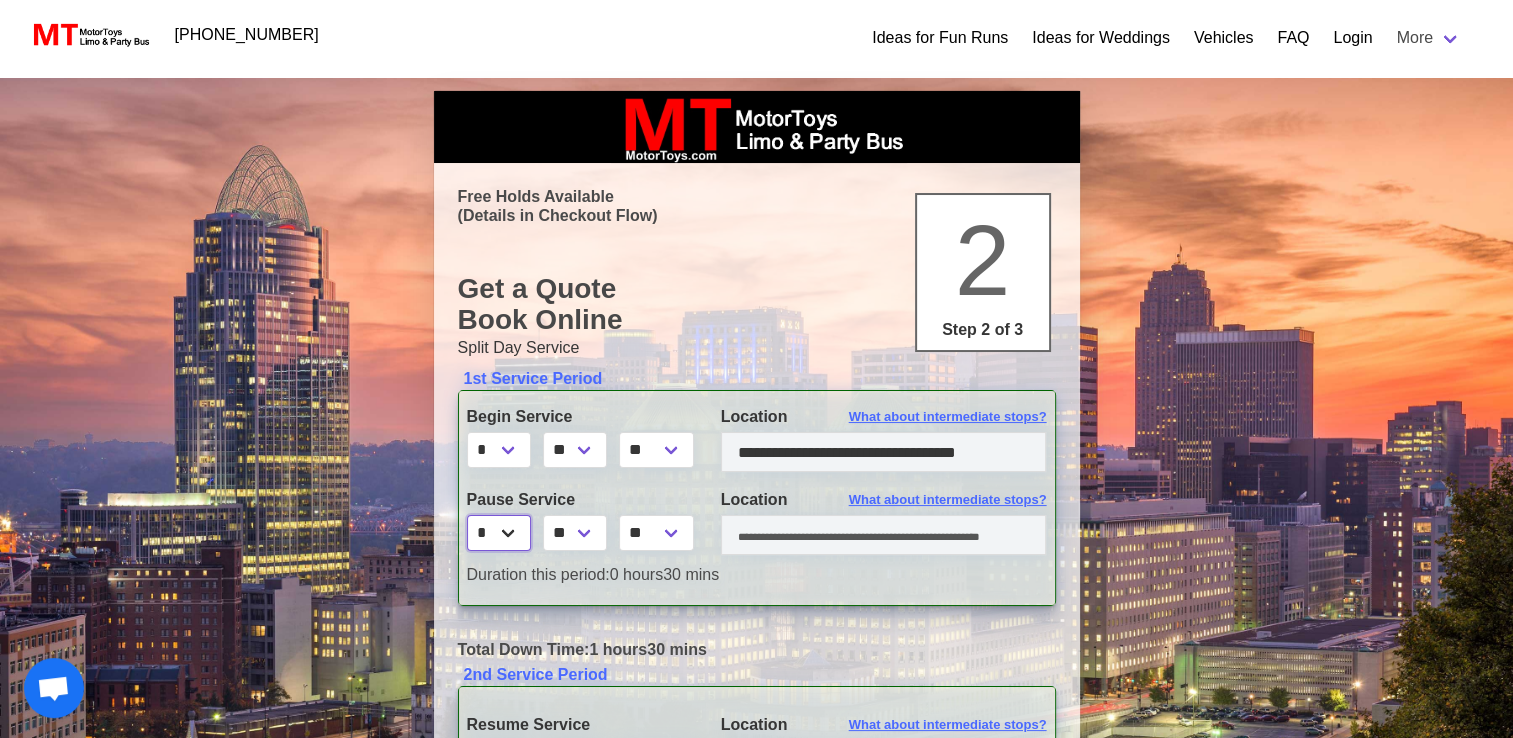 click on "* * * * * * * * * ** ** **" at bounding box center (499, 533) 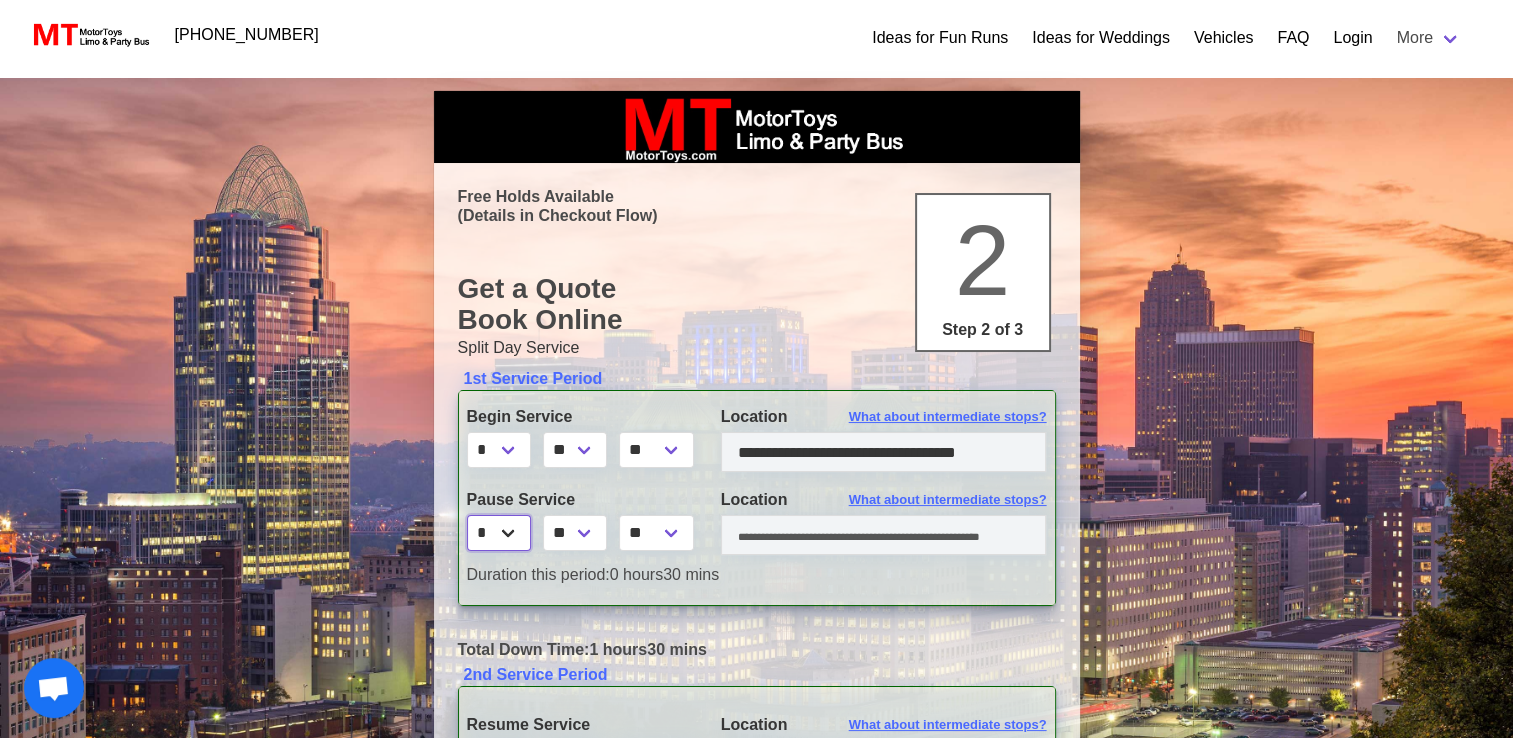 select on "*" 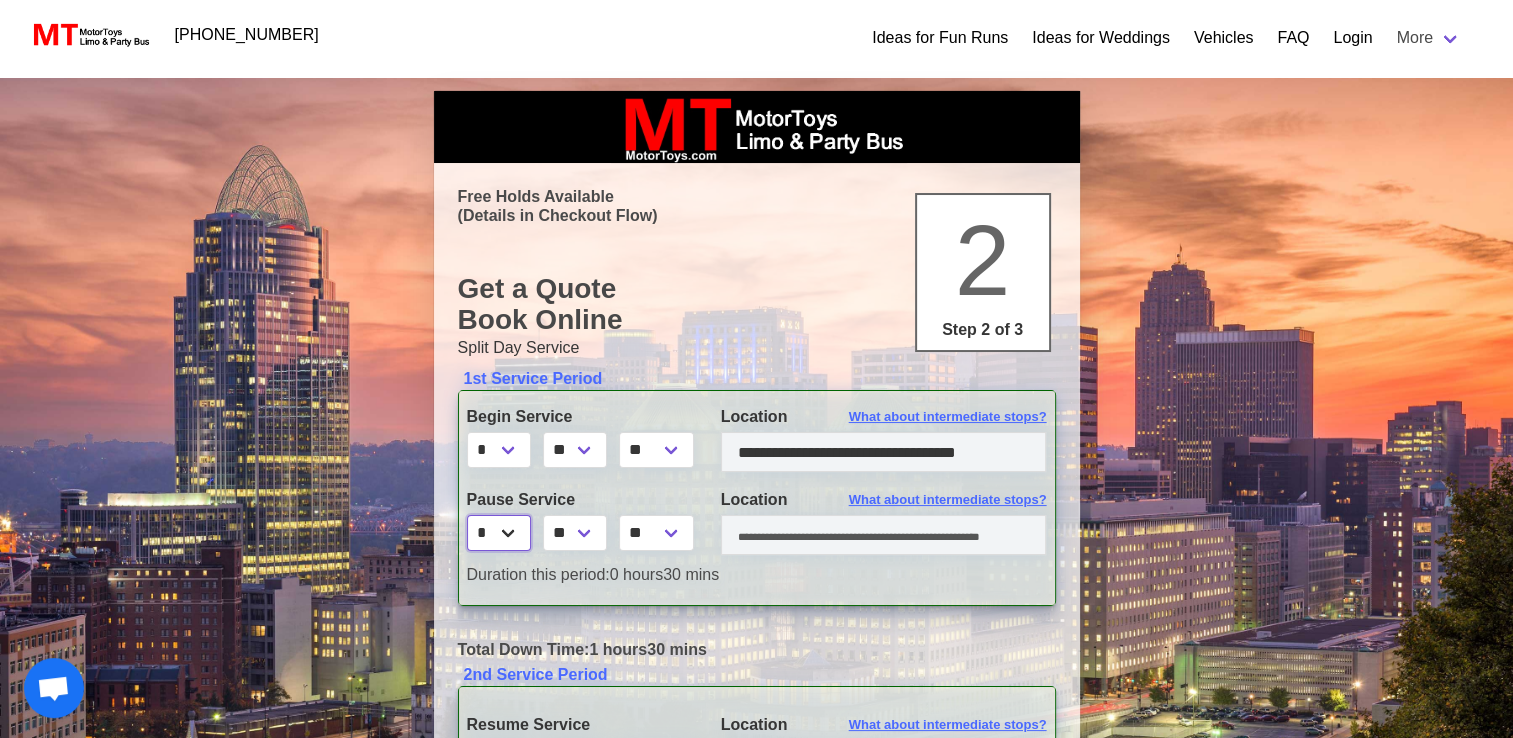click on "* * * * * * * * * ** ** **" at bounding box center (499, 533) 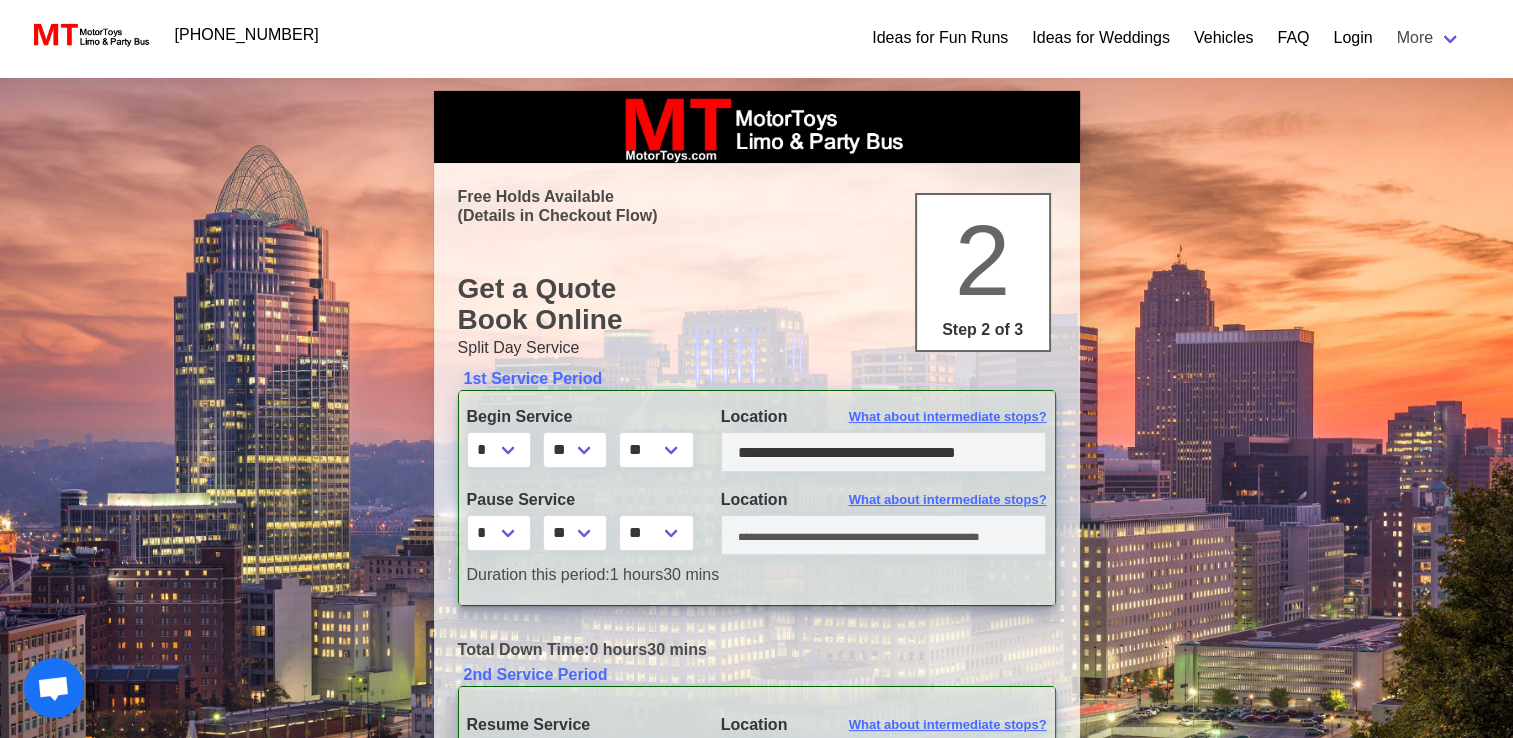 click on "Pause Service" at bounding box center [579, 500] 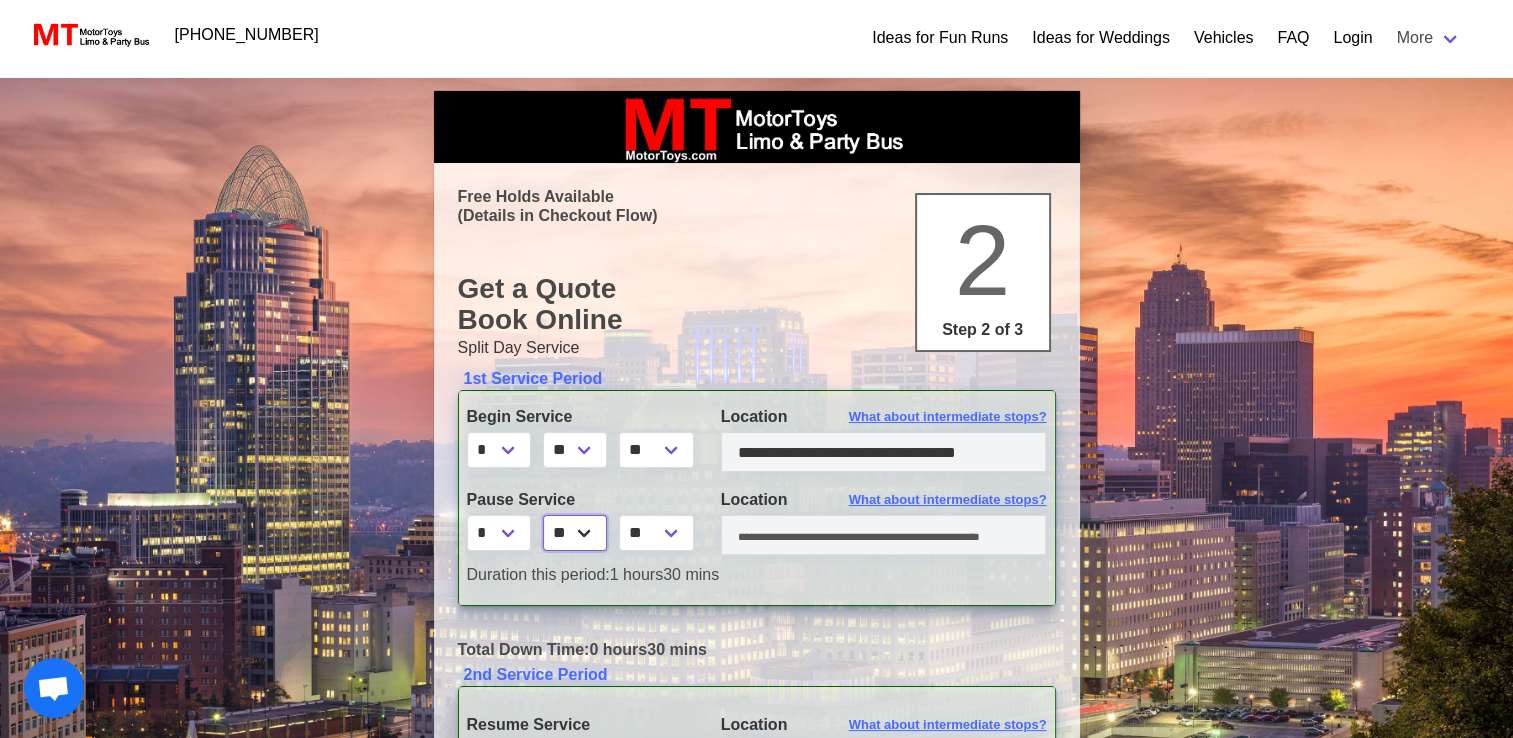 click on "** ** ** **" at bounding box center [575, 533] 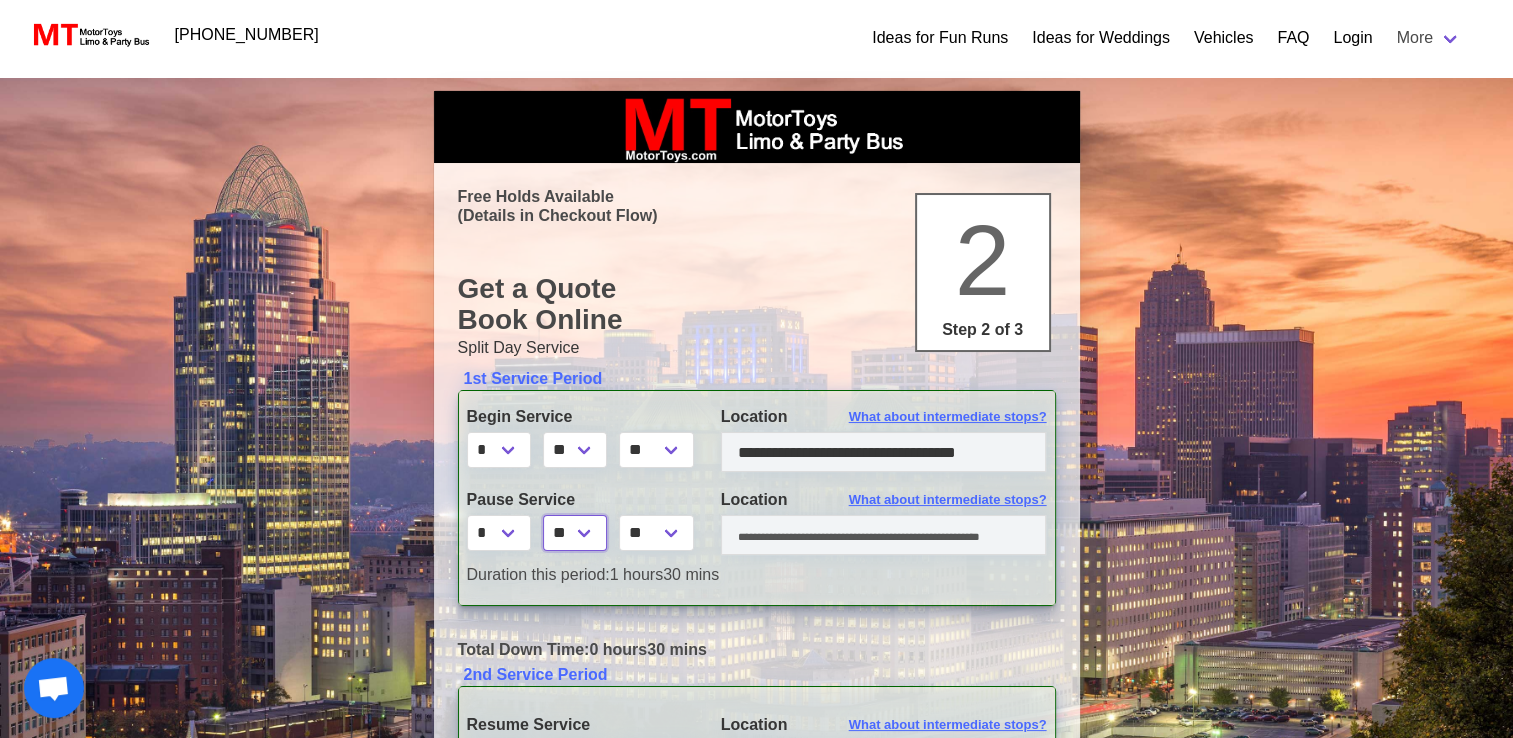 select on "*" 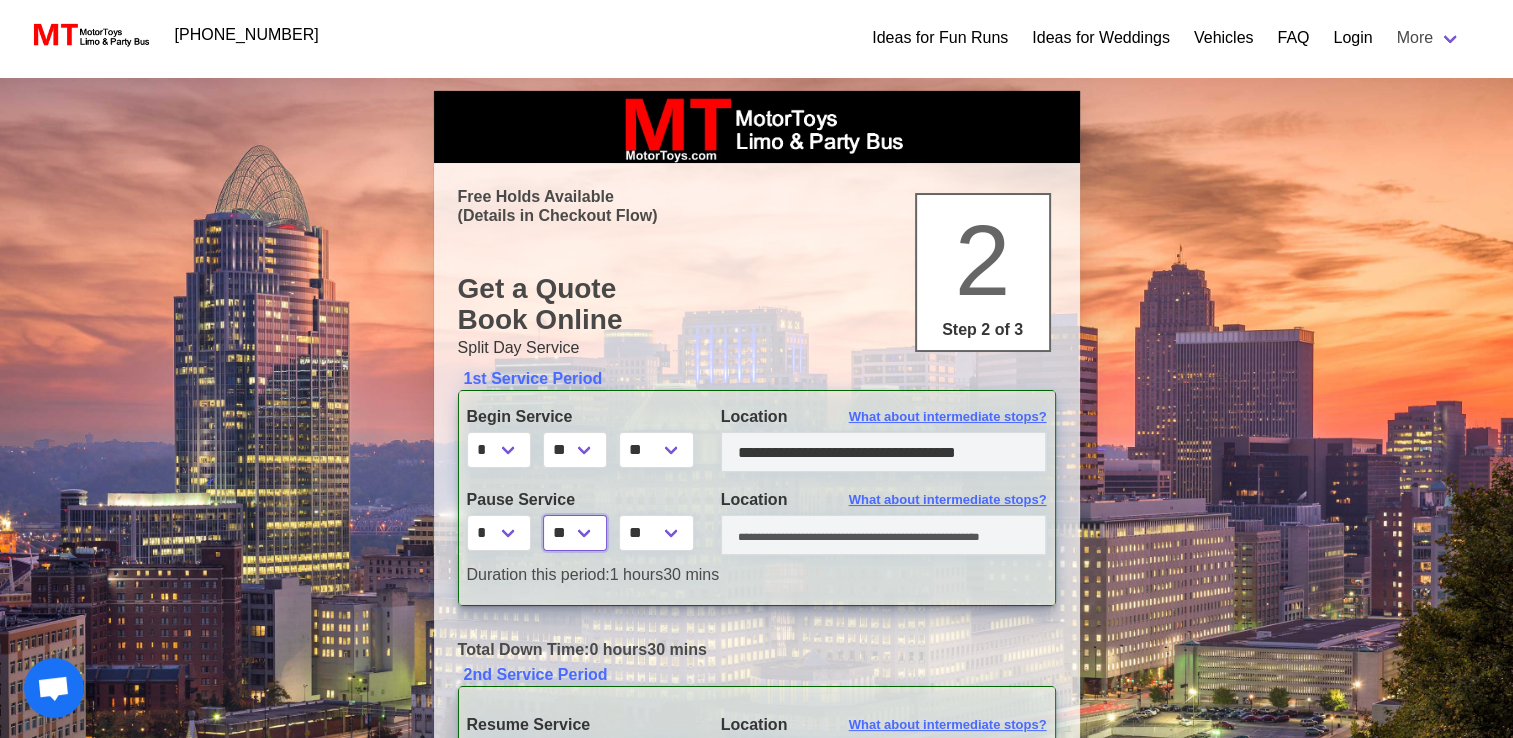 click on "** ** ** **" at bounding box center [575, 533] 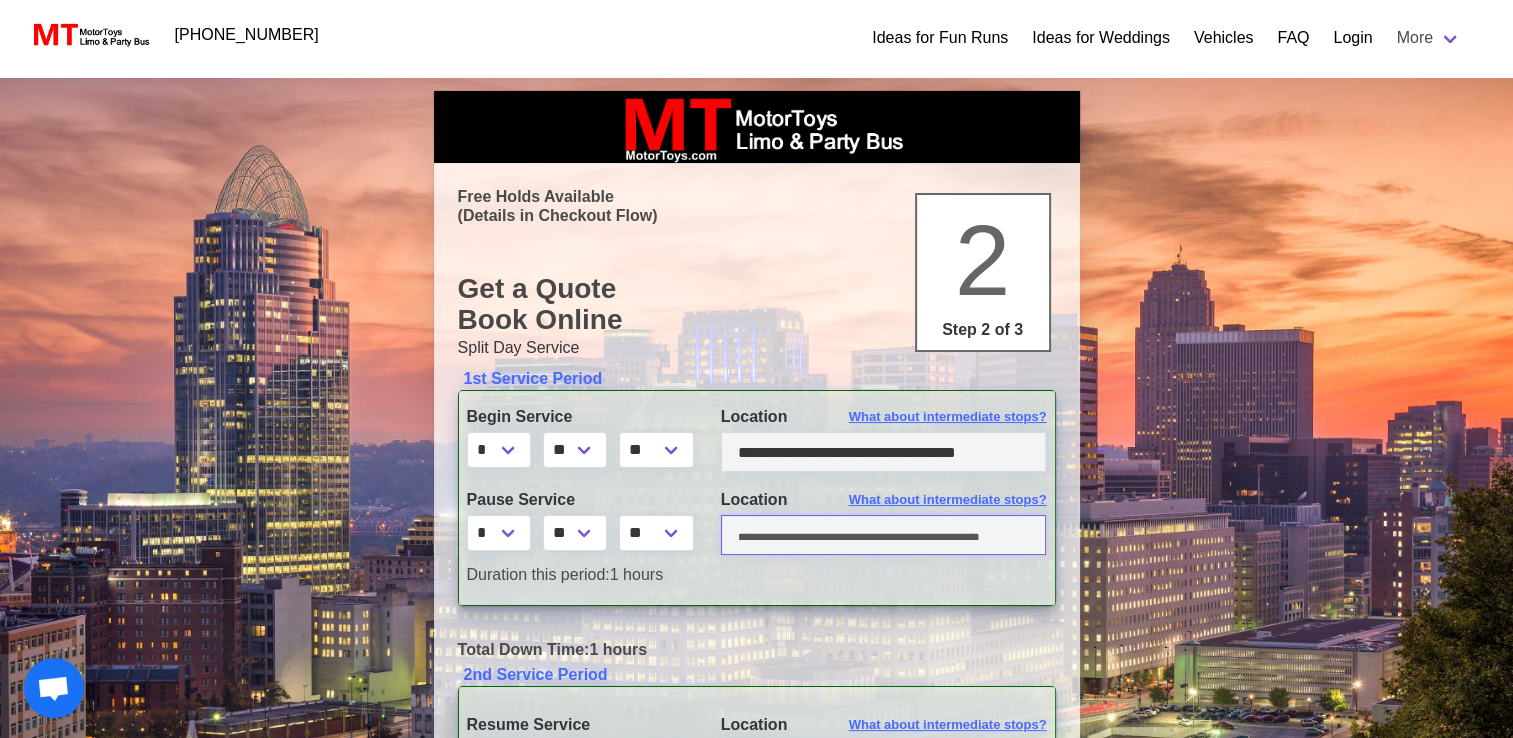 click at bounding box center [884, 535] 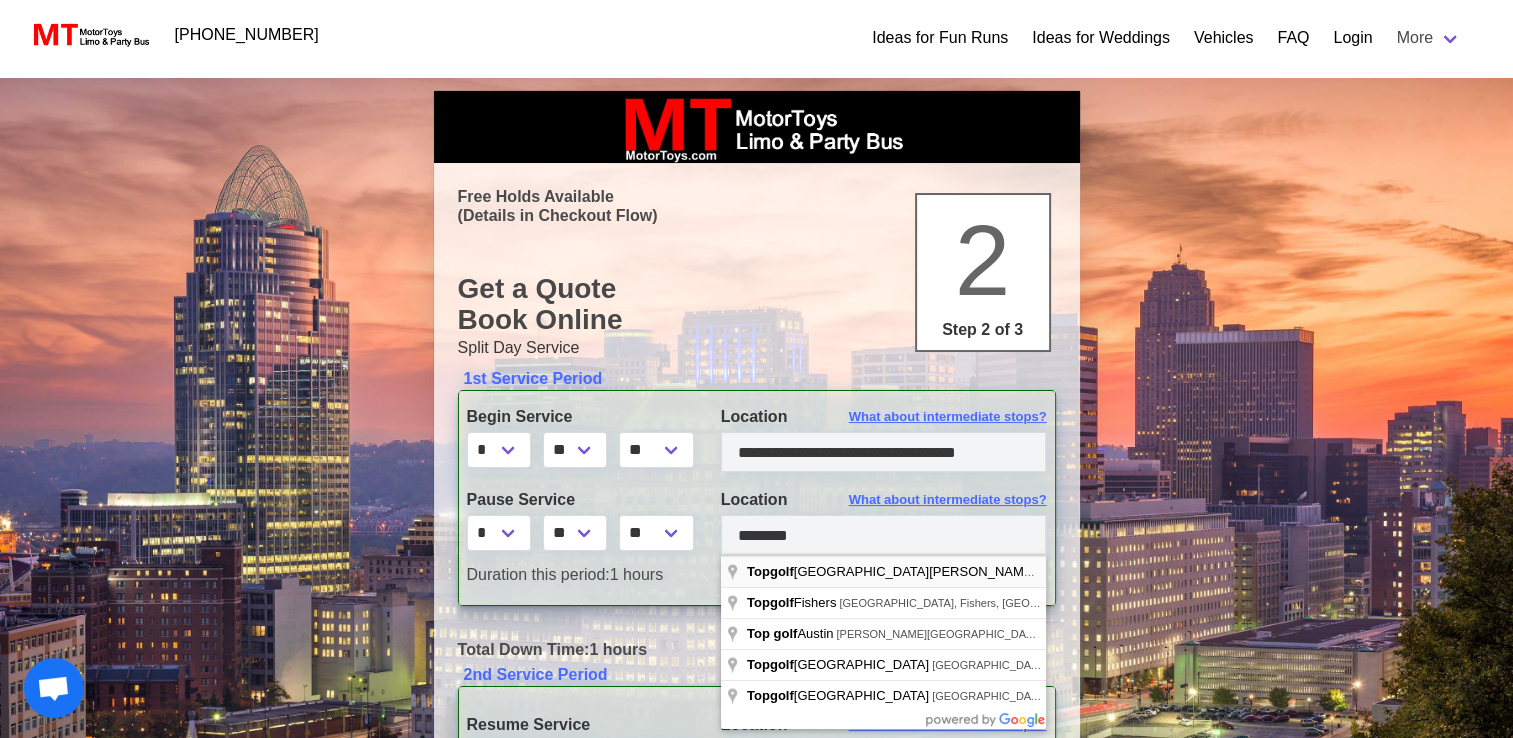 type on "**********" 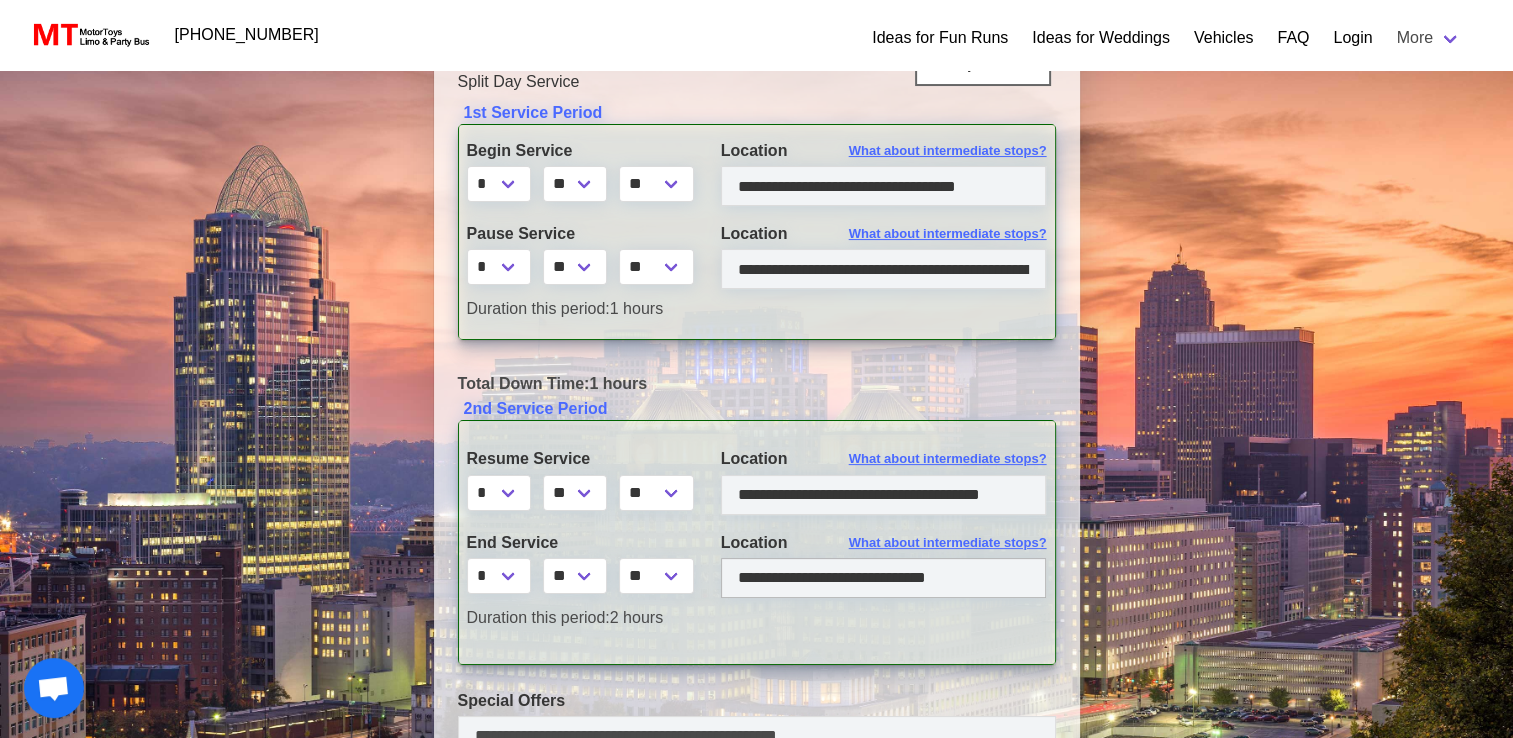 scroll, scrollTop: 300, scrollLeft: 0, axis: vertical 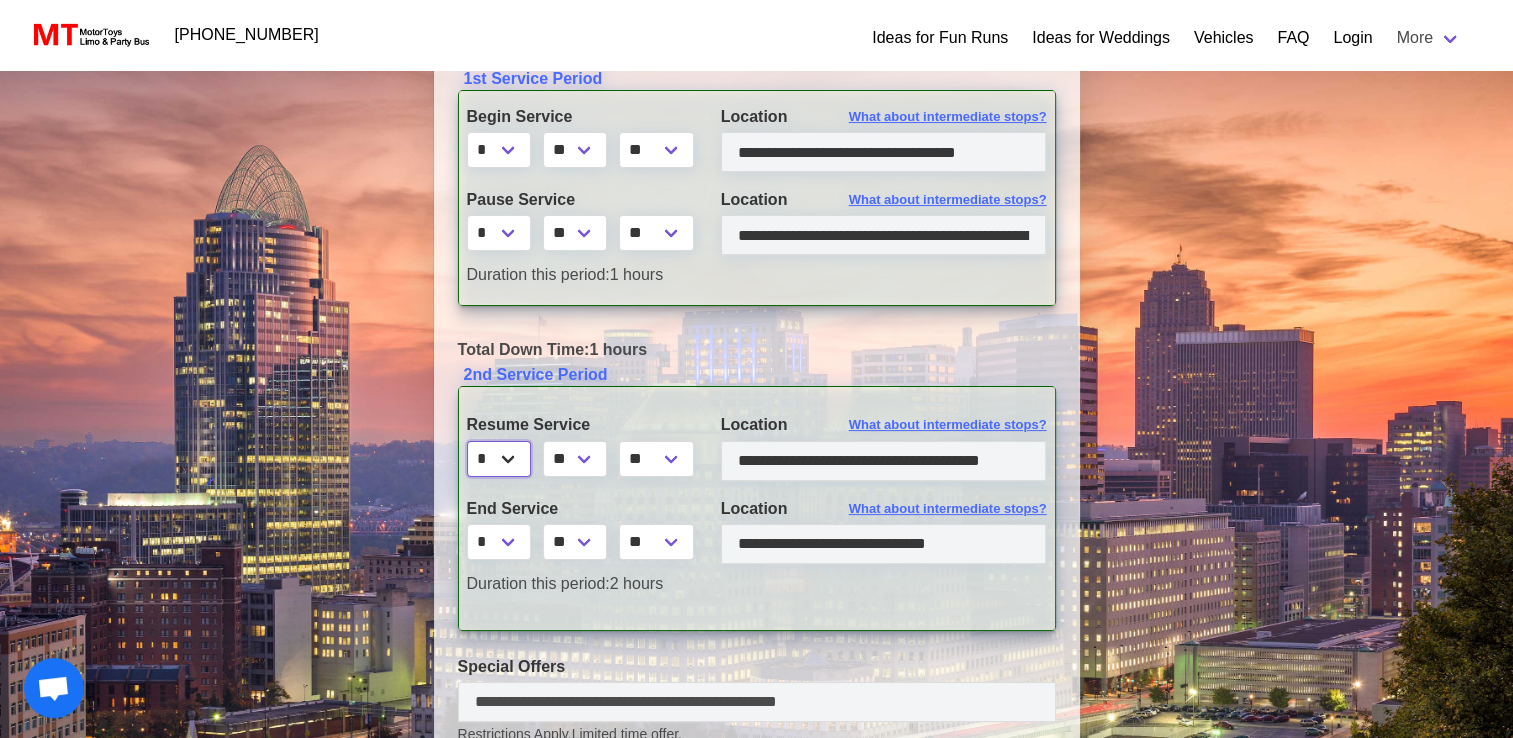 click on "* * * * * * * * * ** ** **" at bounding box center (499, 459) 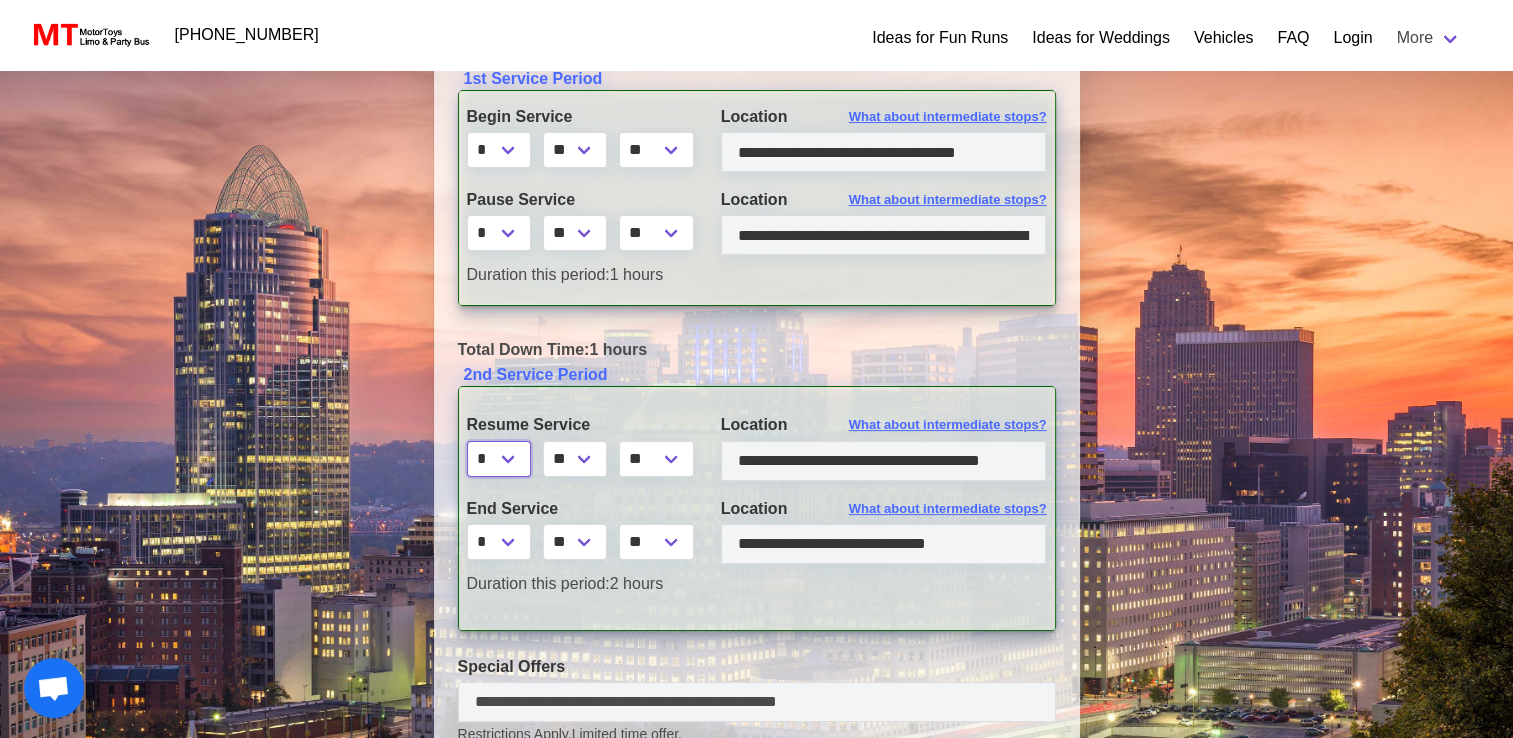 select on "*" 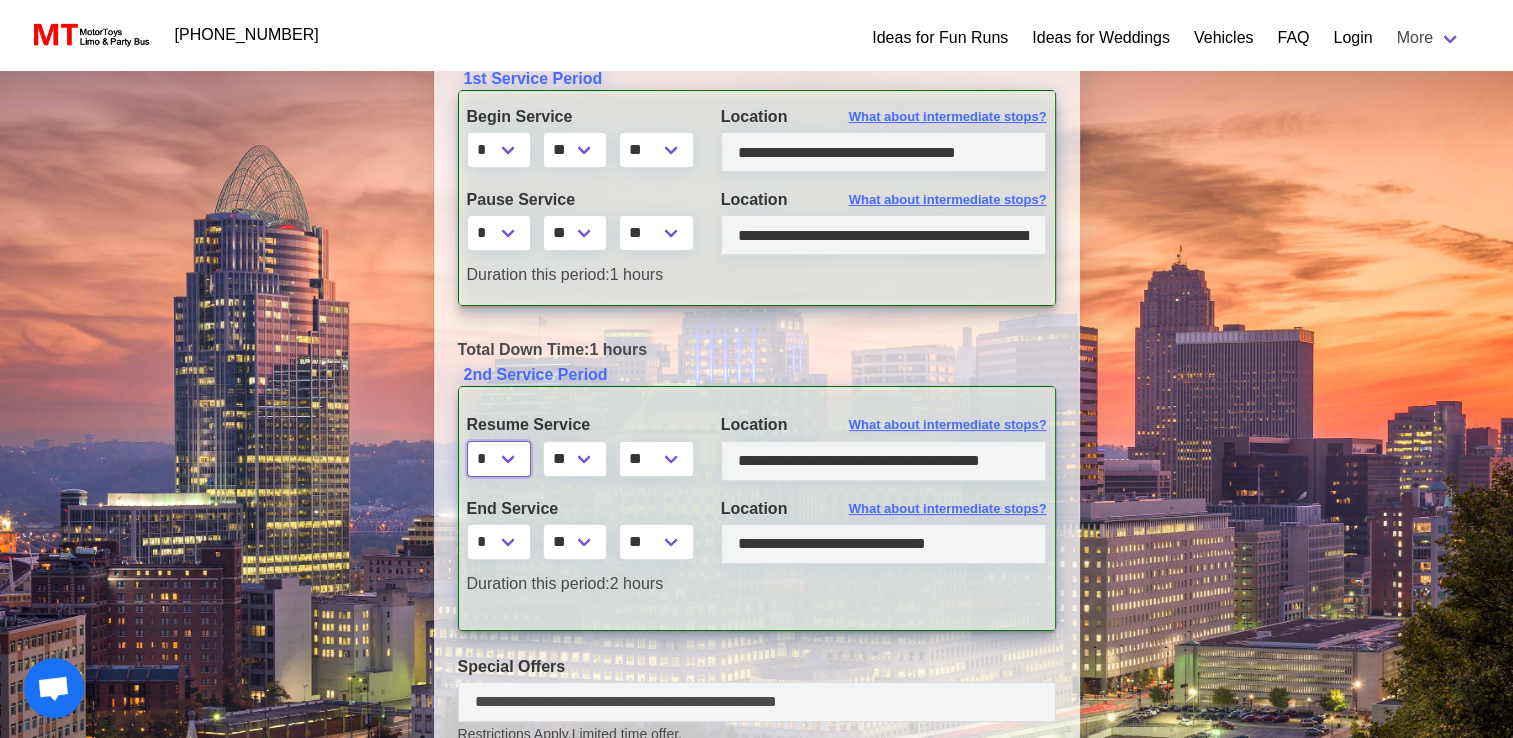click on "* * * * * * * * * ** ** **" at bounding box center [499, 459] 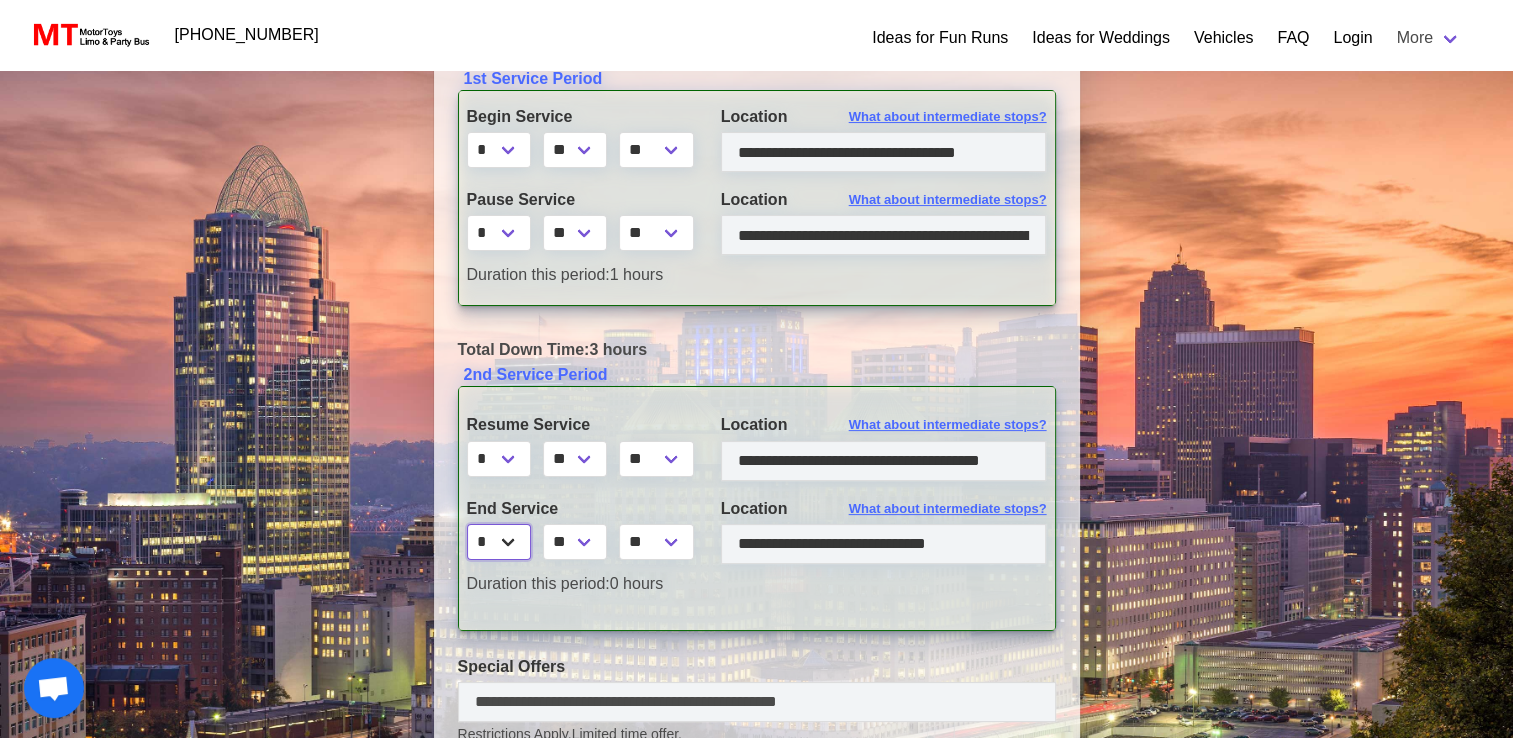 click on "* * * * * * * * * ** ** **" at bounding box center [499, 542] 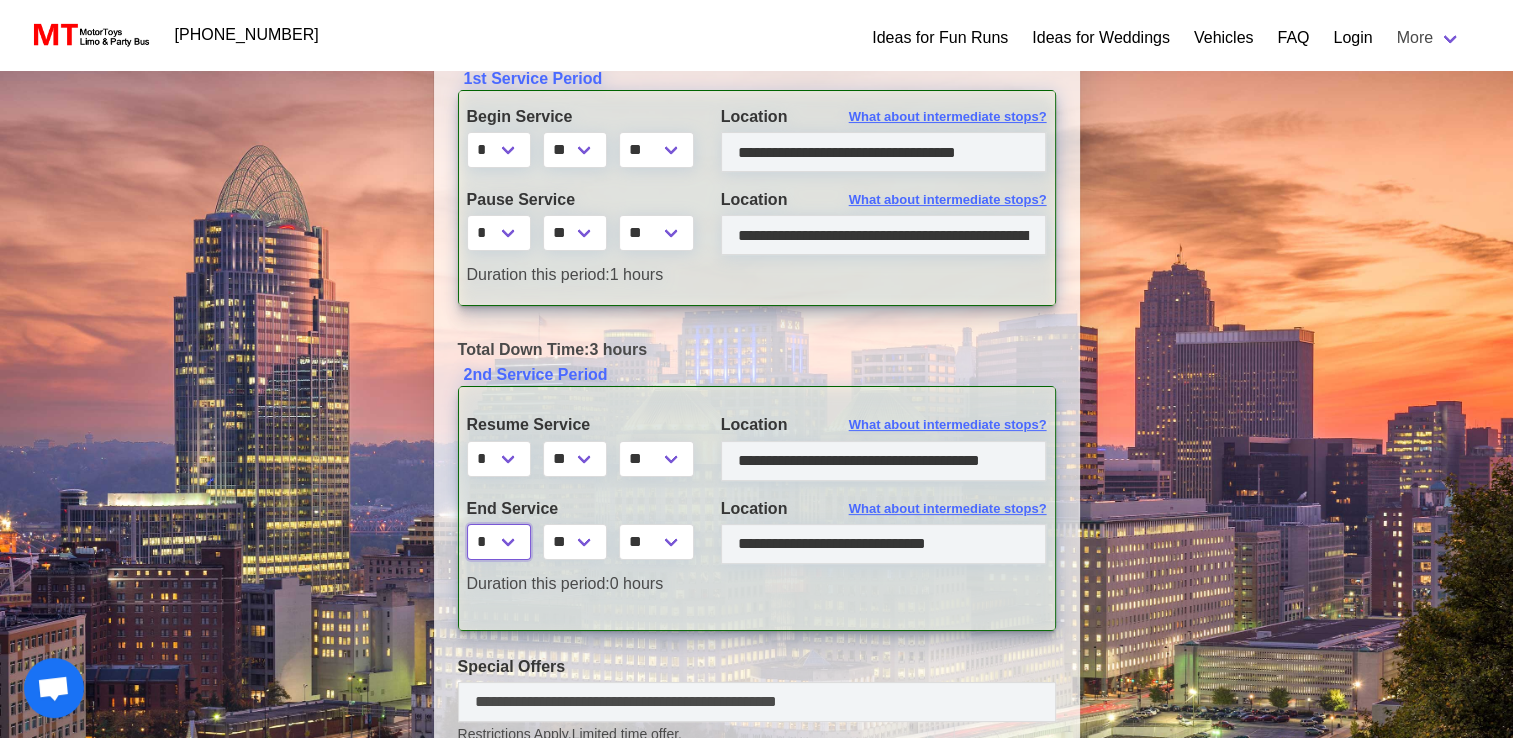 select on "**" 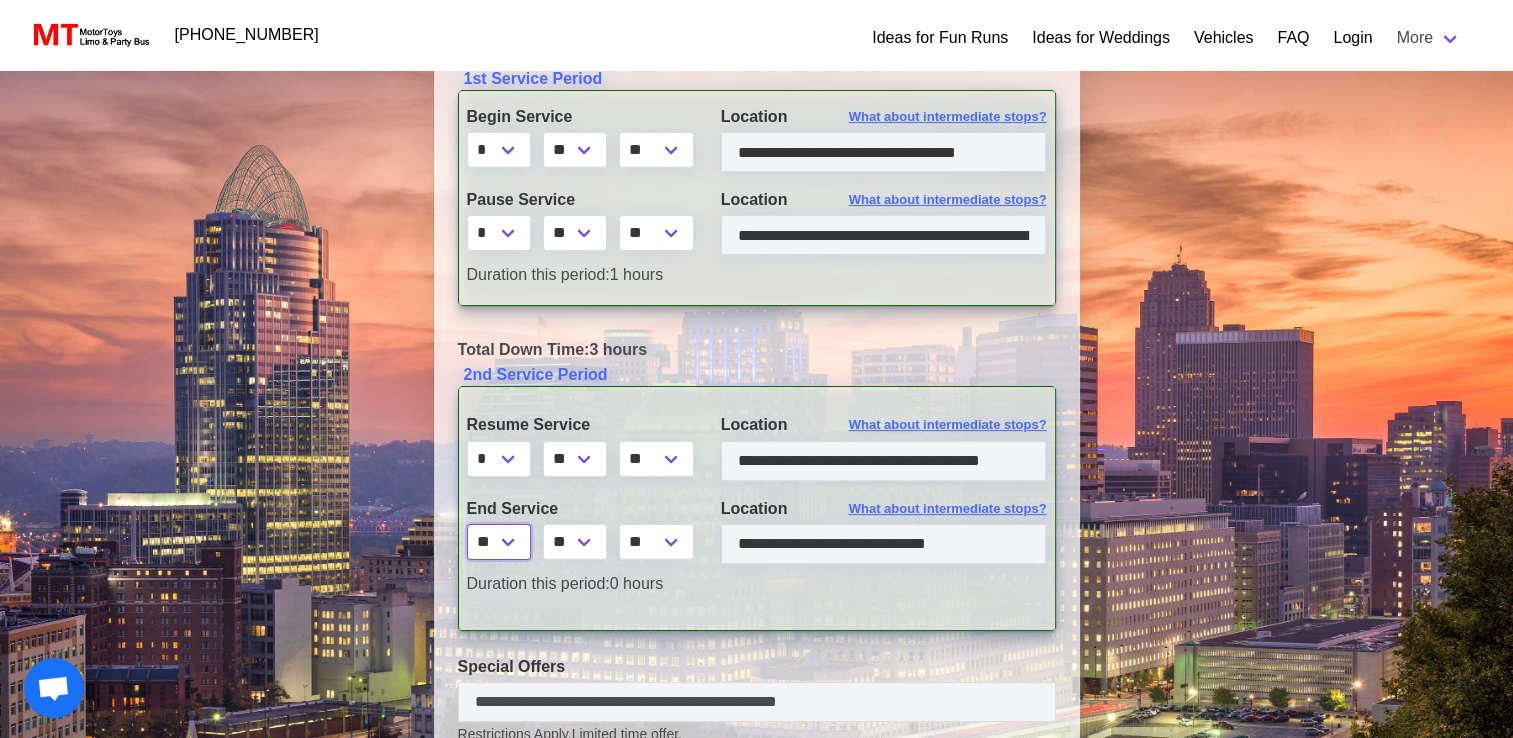 click on "* * * * * * * * * ** ** **" at bounding box center [499, 542] 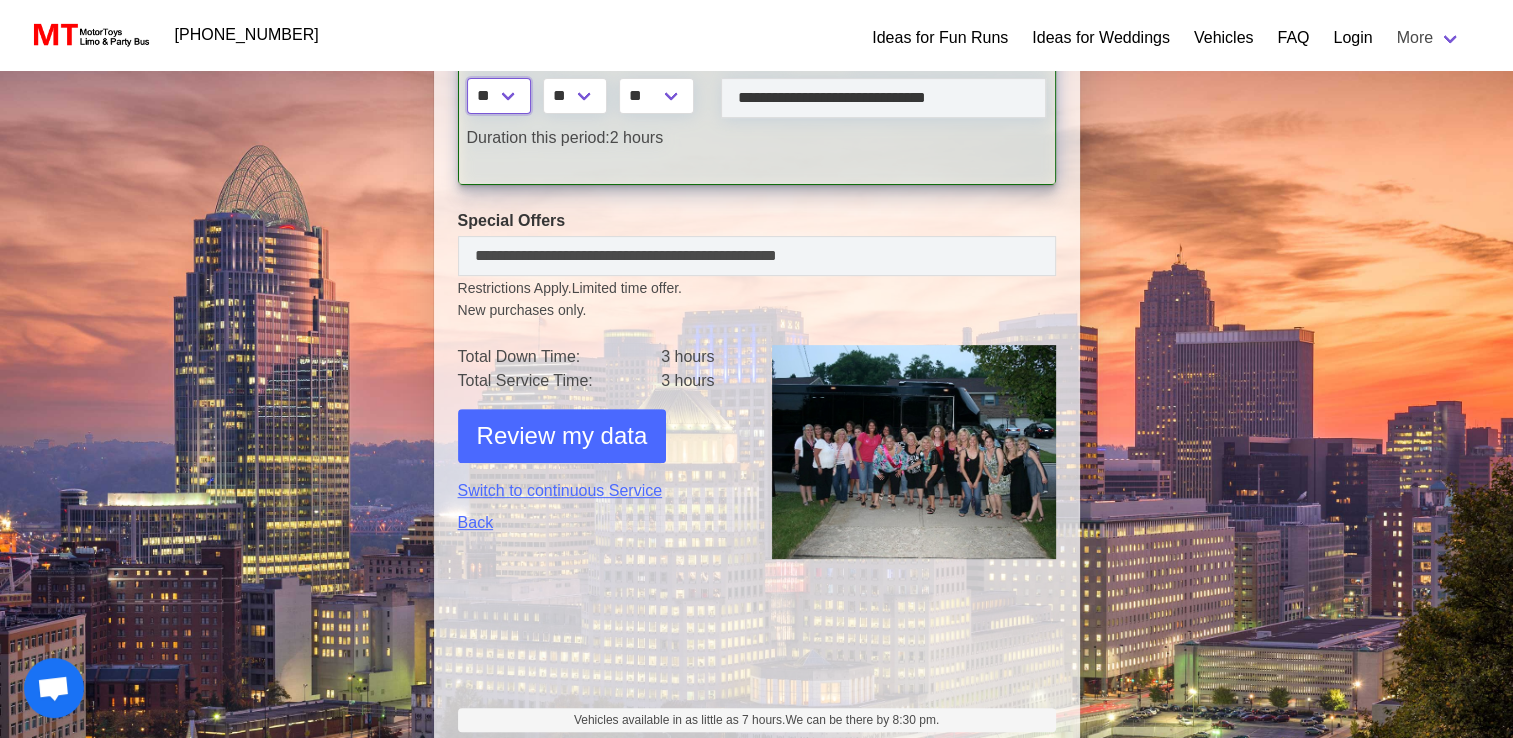 scroll, scrollTop: 700, scrollLeft: 0, axis: vertical 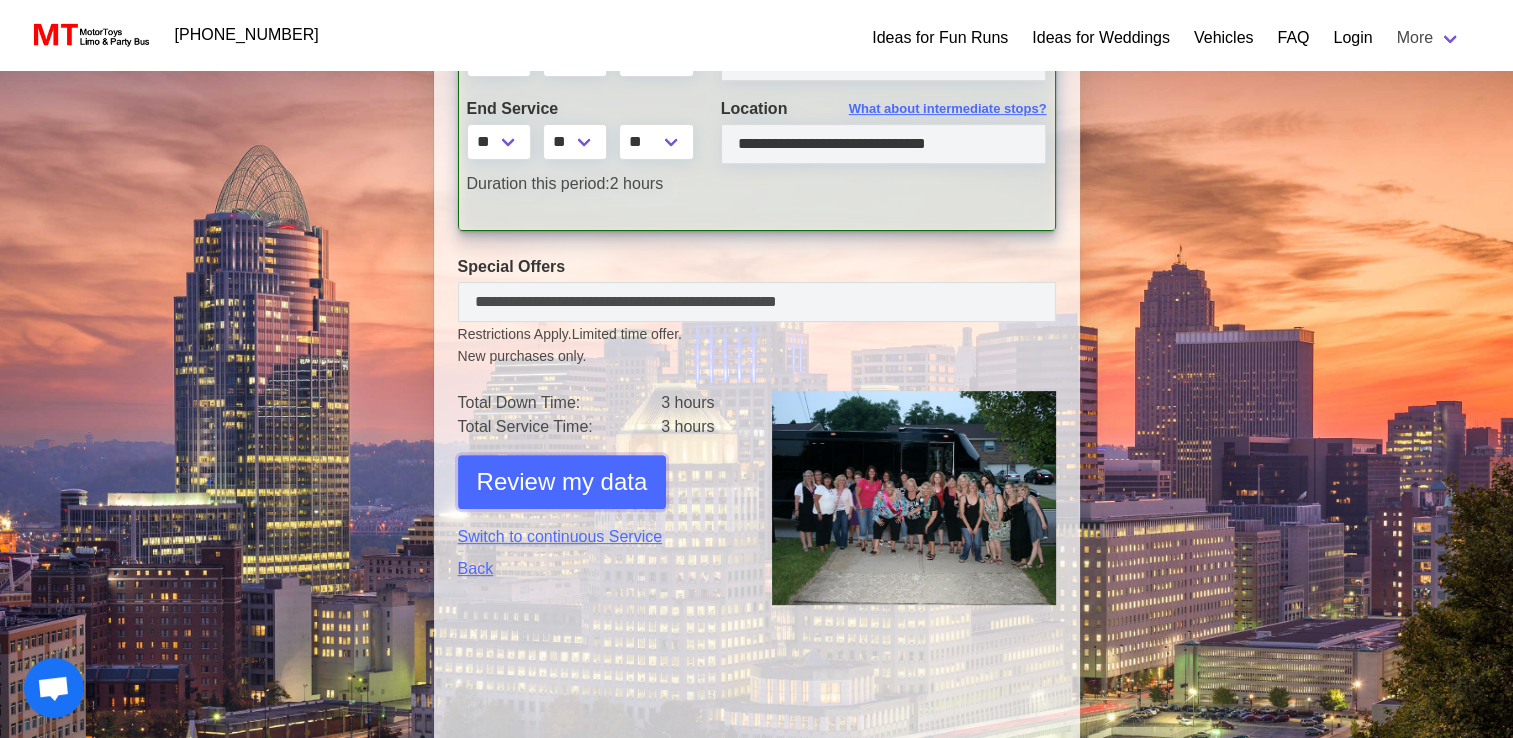 click on "Review my data" at bounding box center [562, 482] 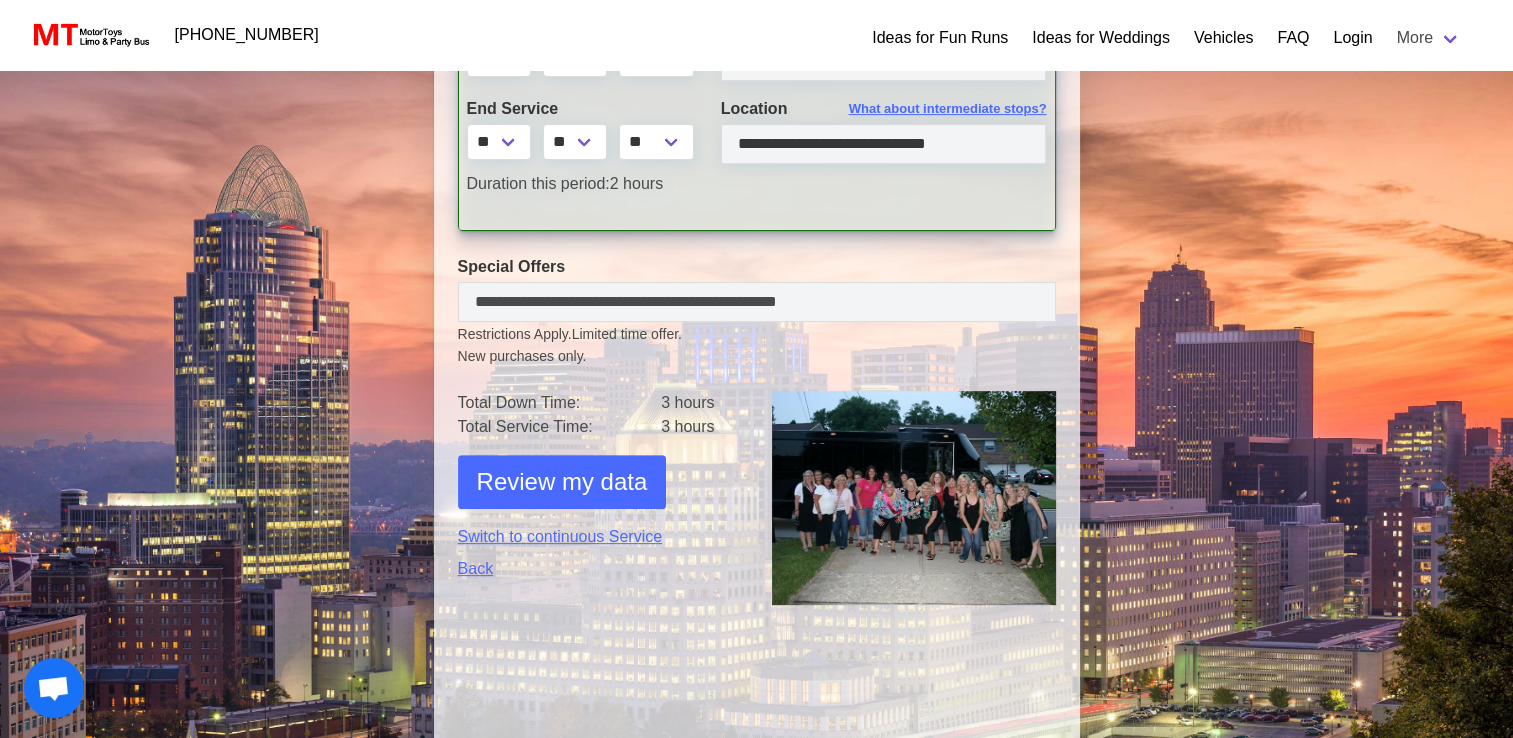 select on "*" 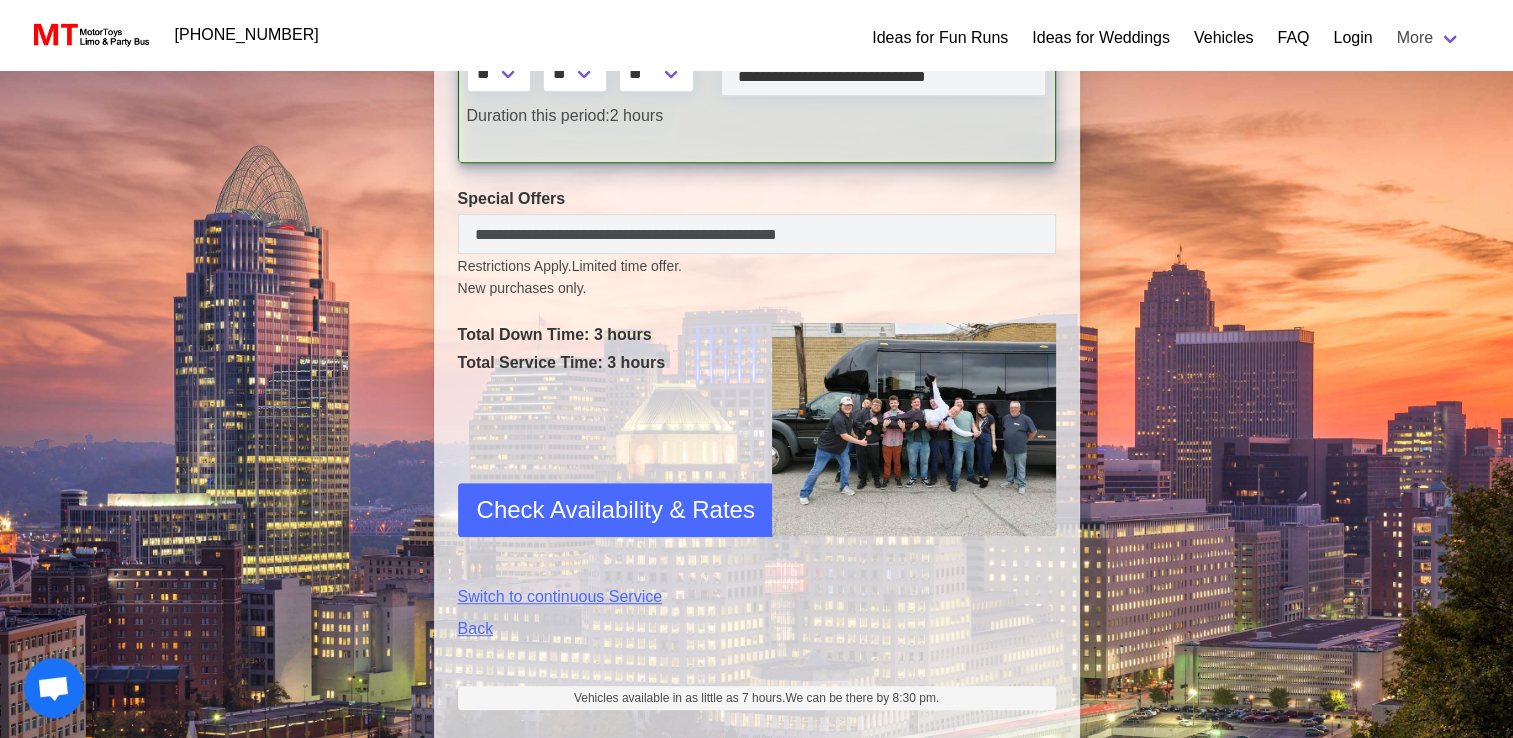 scroll, scrollTop: 1000, scrollLeft: 0, axis: vertical 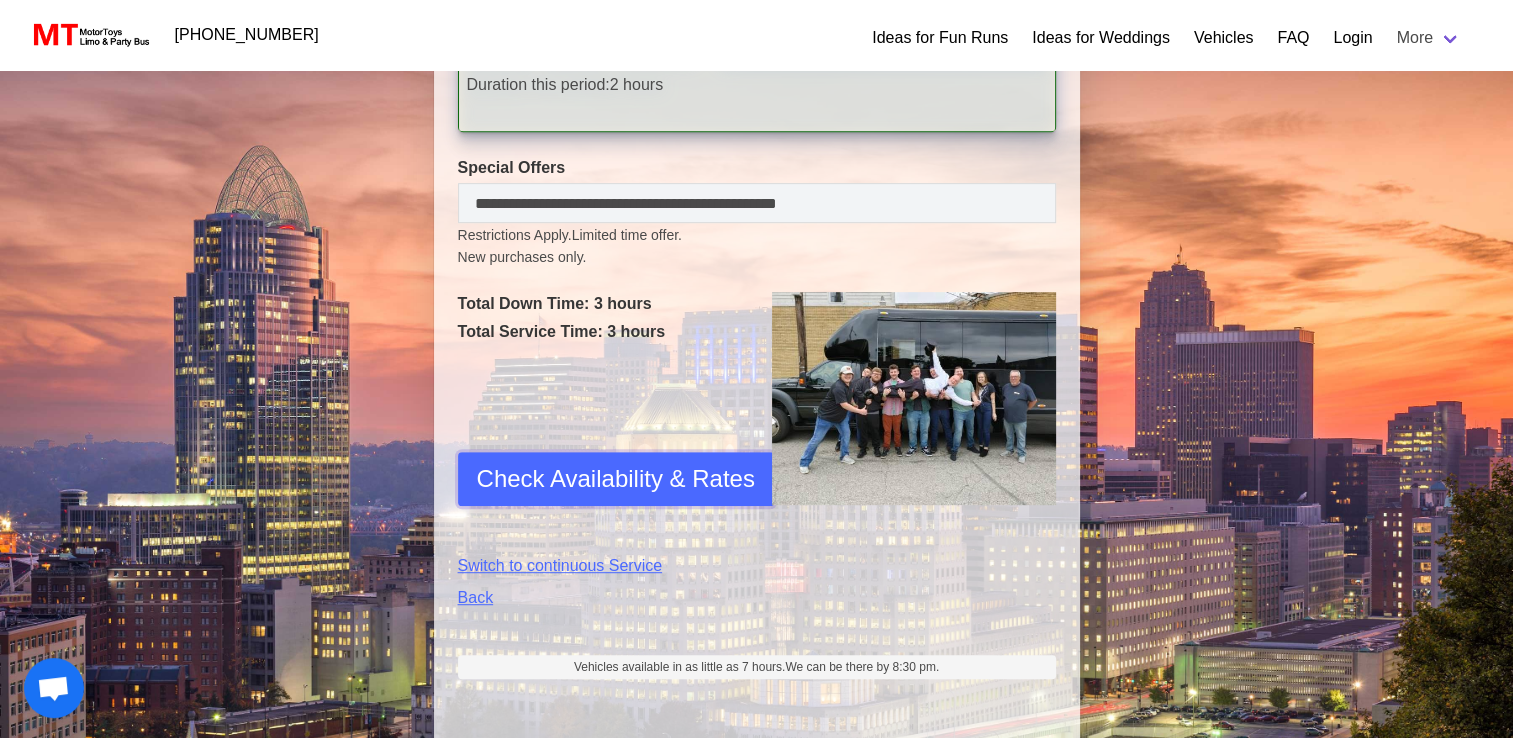 click on "Check Availability & Rates" at bounding box center (616, 479) 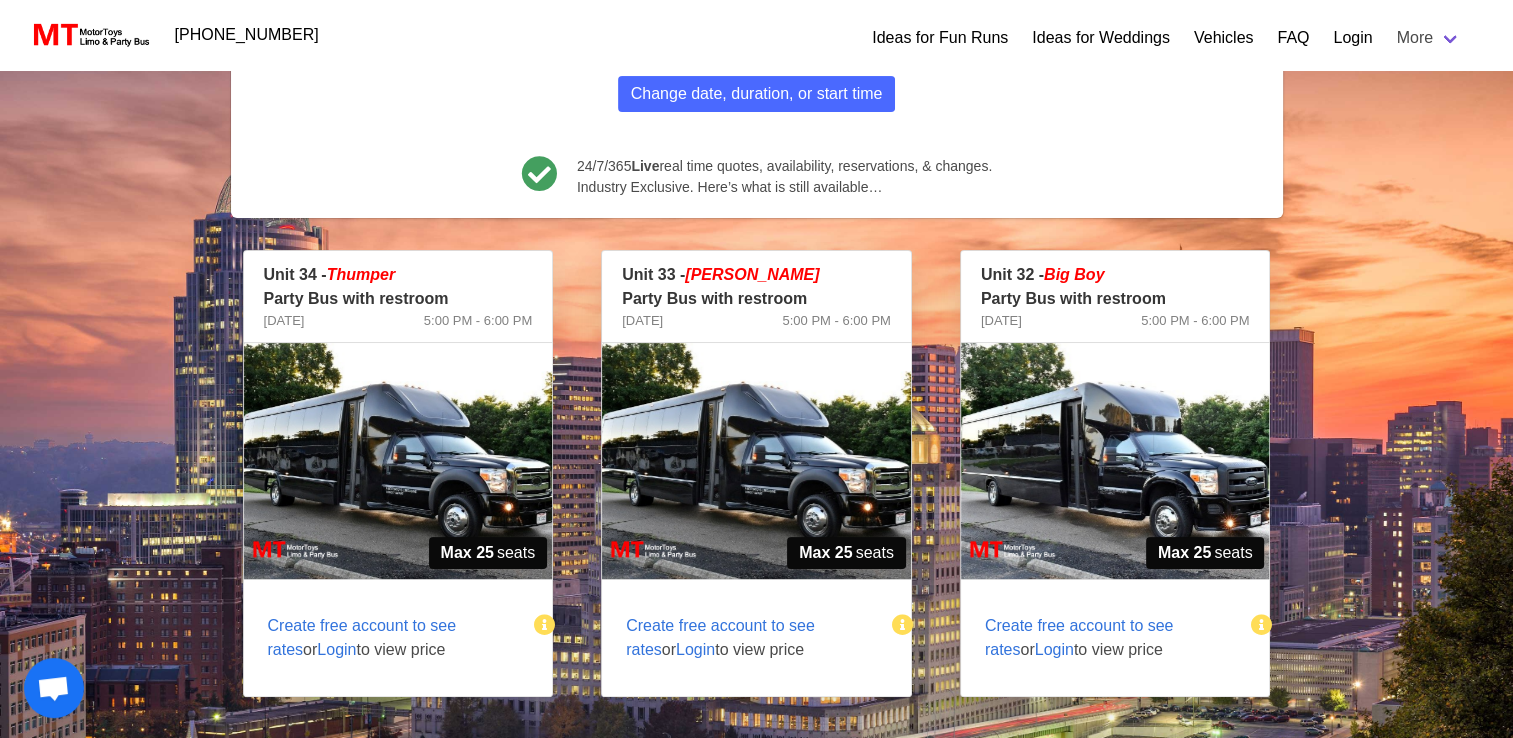 scroll, scrollTop: 302, scrollLeft: 0, axis: vertical 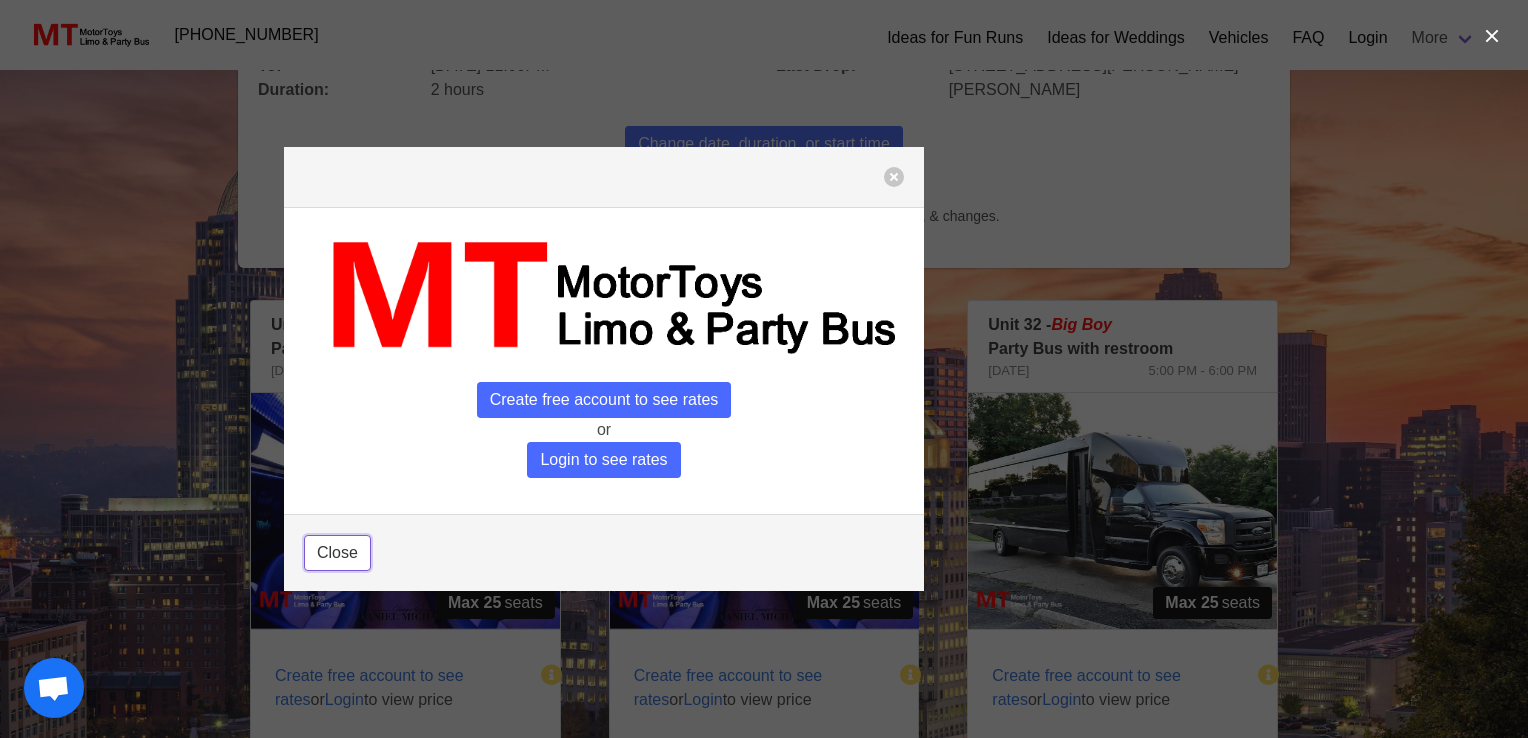 click on "Close" at bounding box center (337, 553) 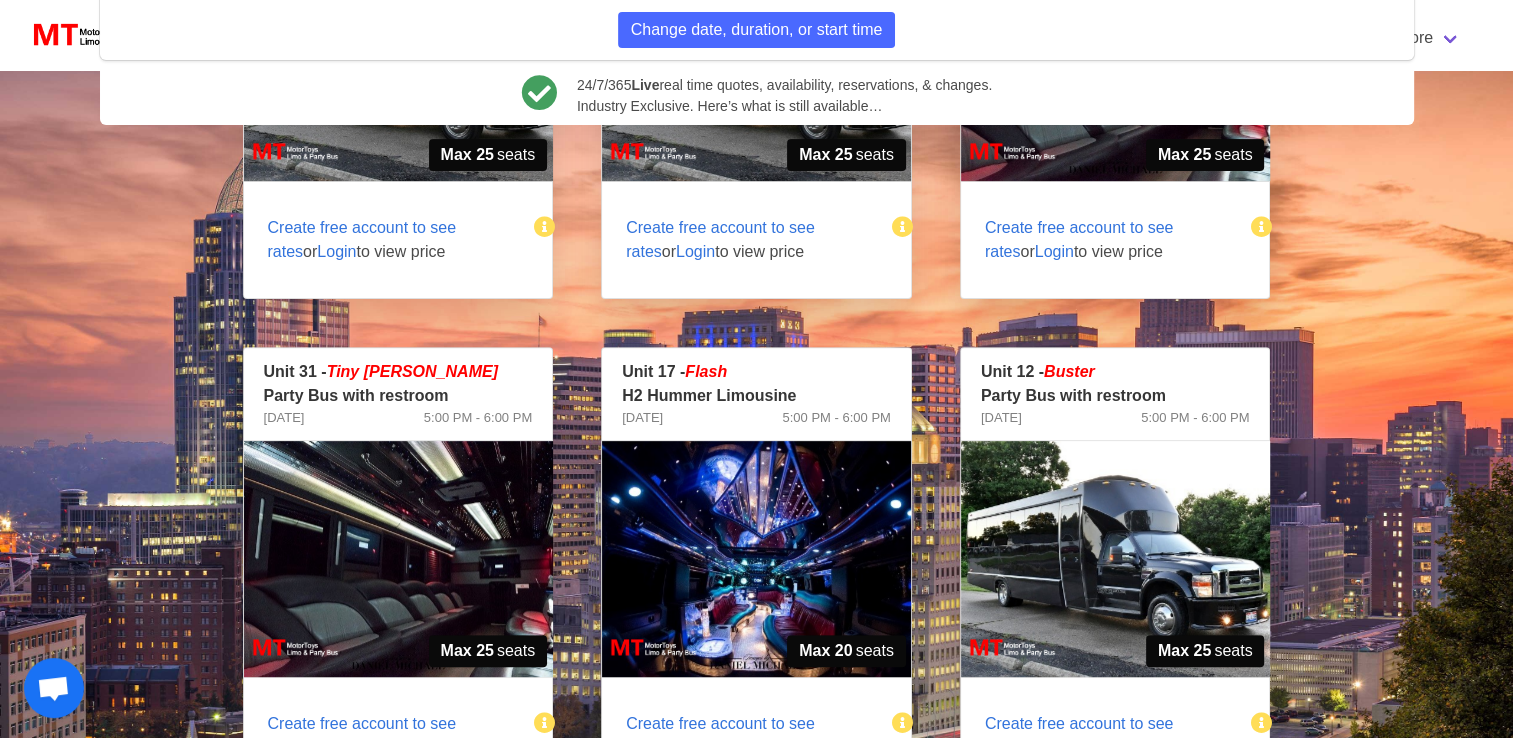 scroll, scrollTop: 900, scrollLeft: 0, axis: vertical 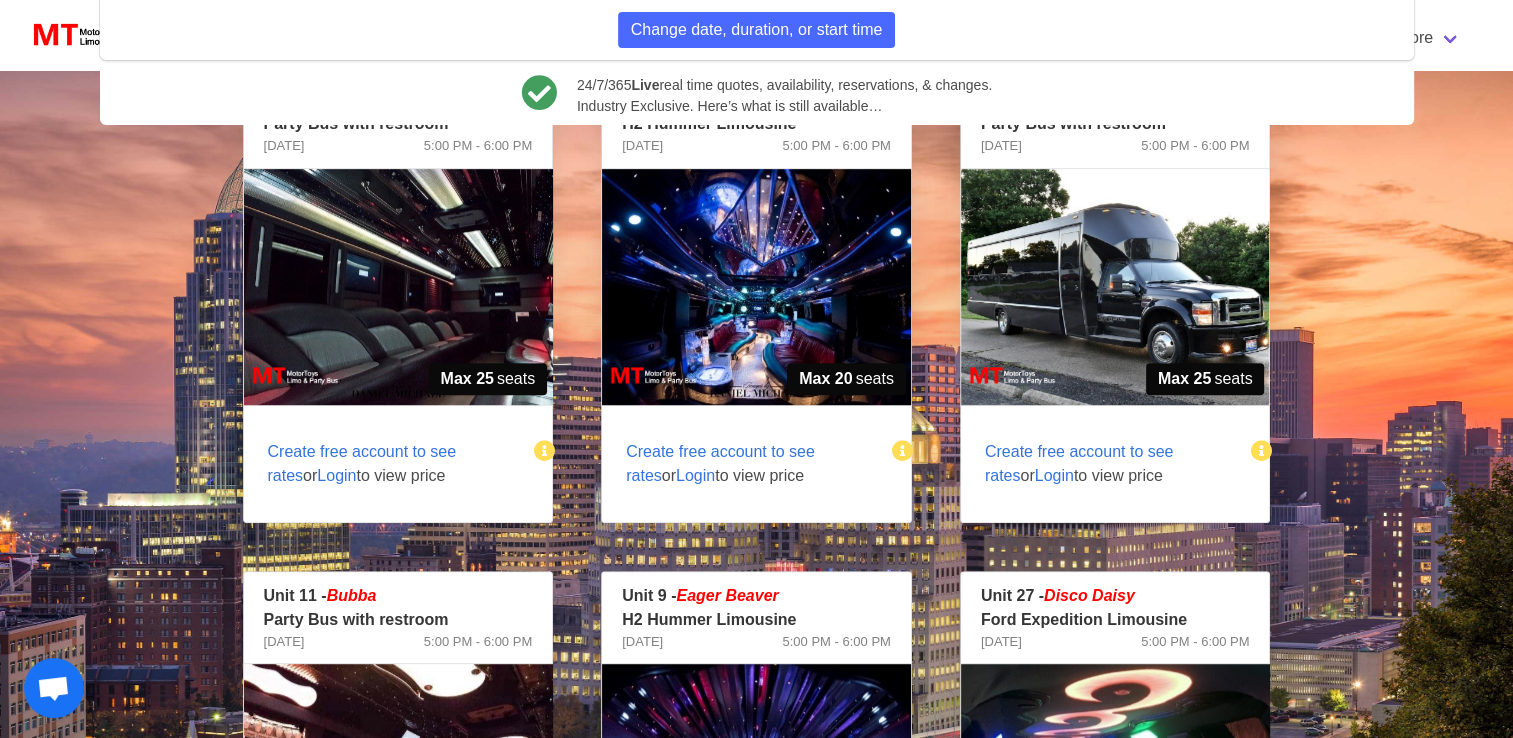 click on "Create free account to see rates" at bounding box center (1079, 463) 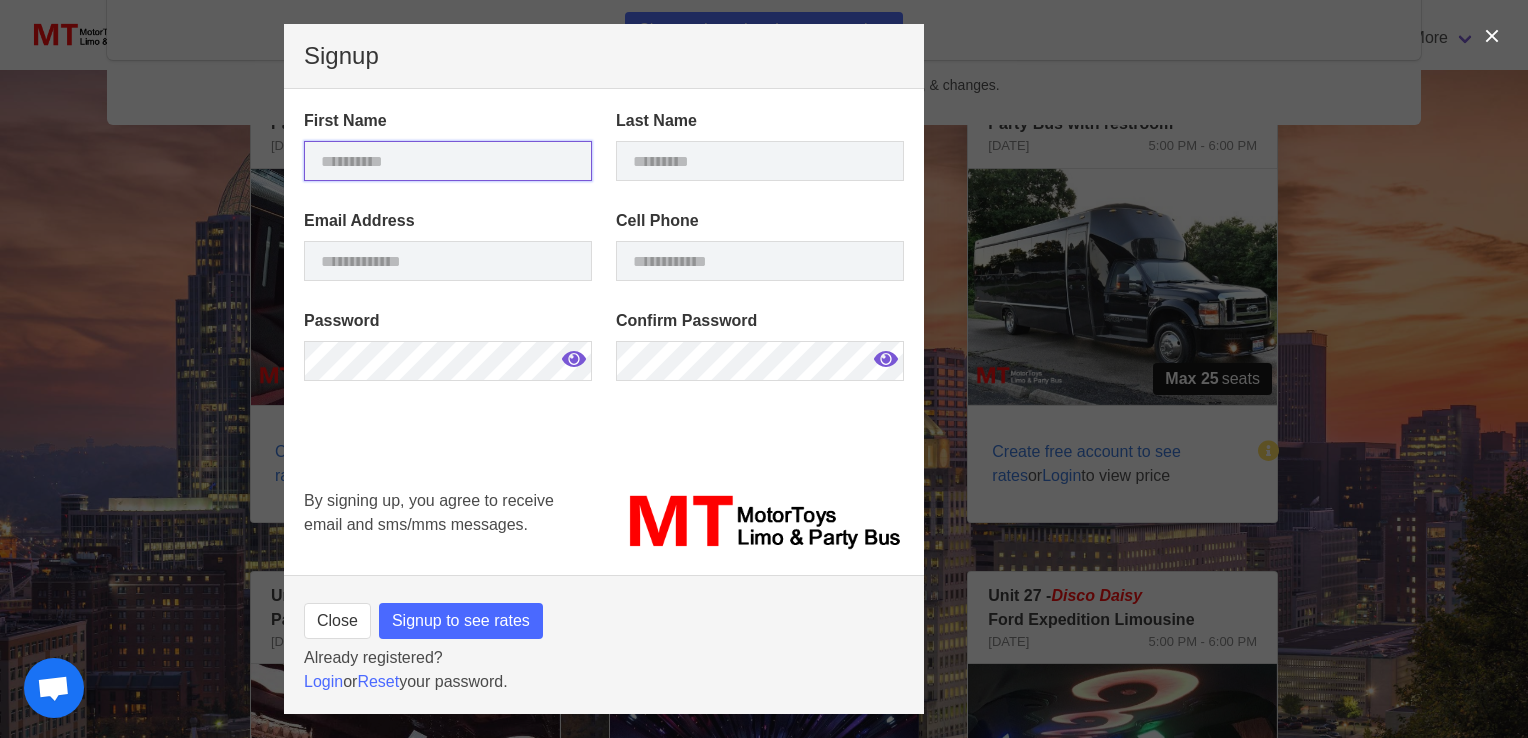 click at bounding box center (448, 161) 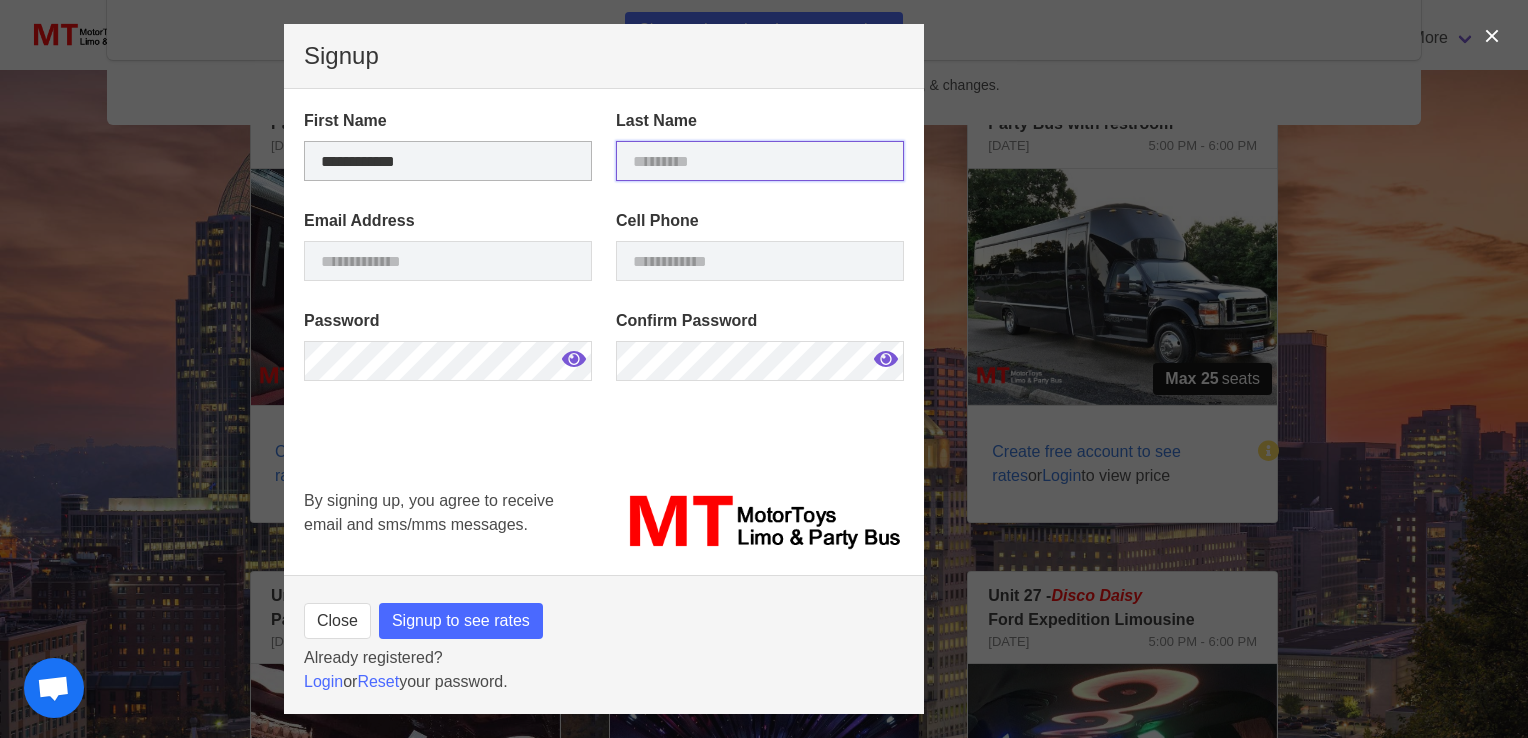type on "******" 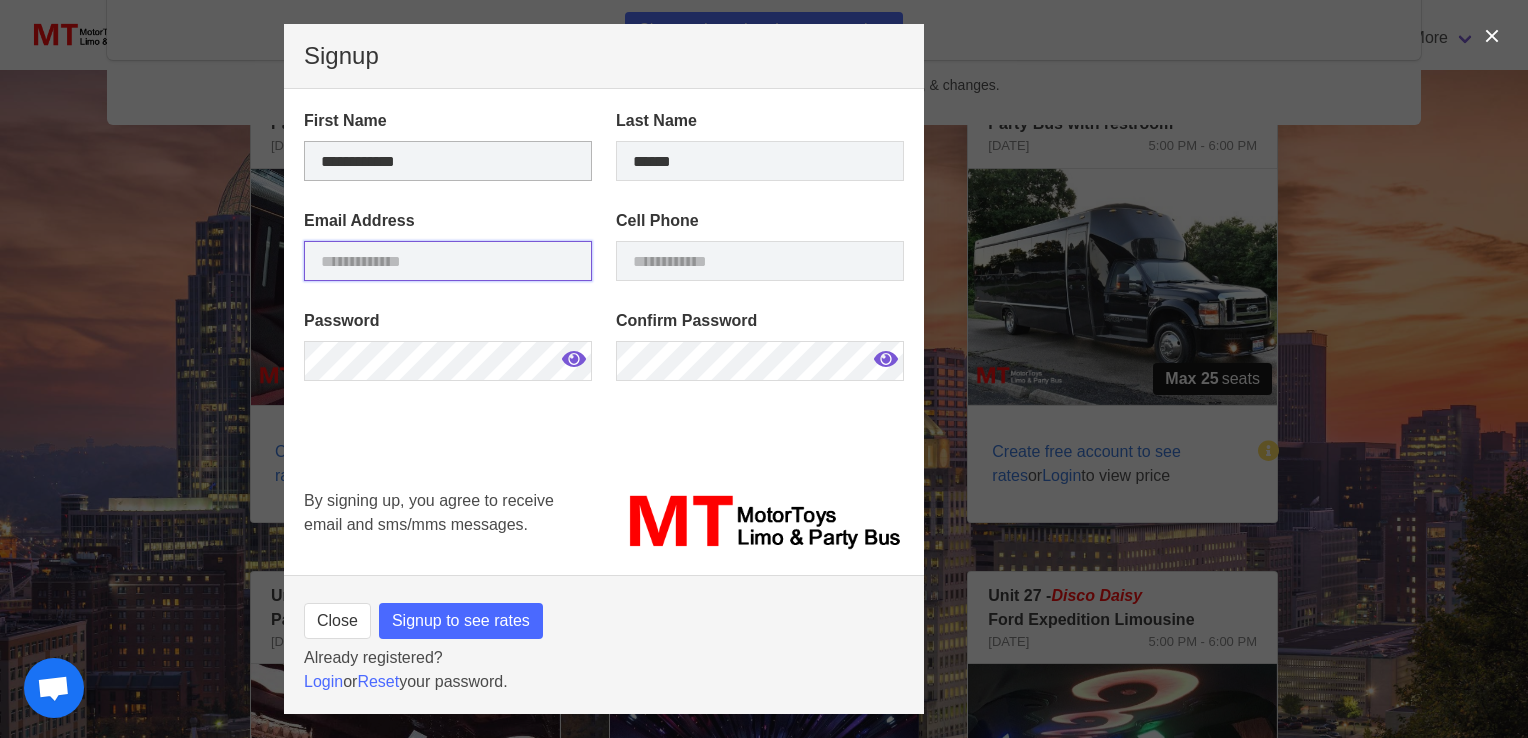 type on "**********" 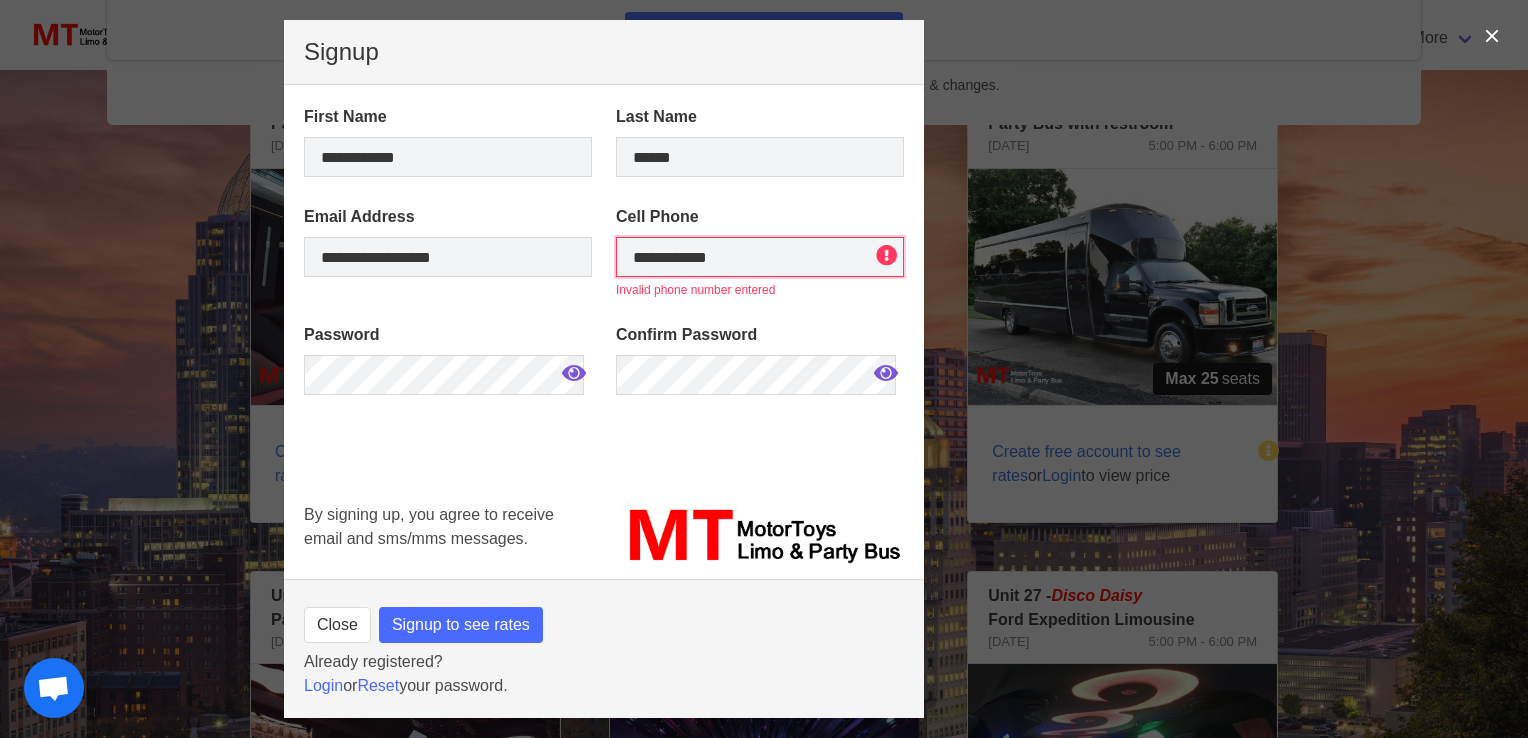 click on "**********" at bounding box center [760, 257] 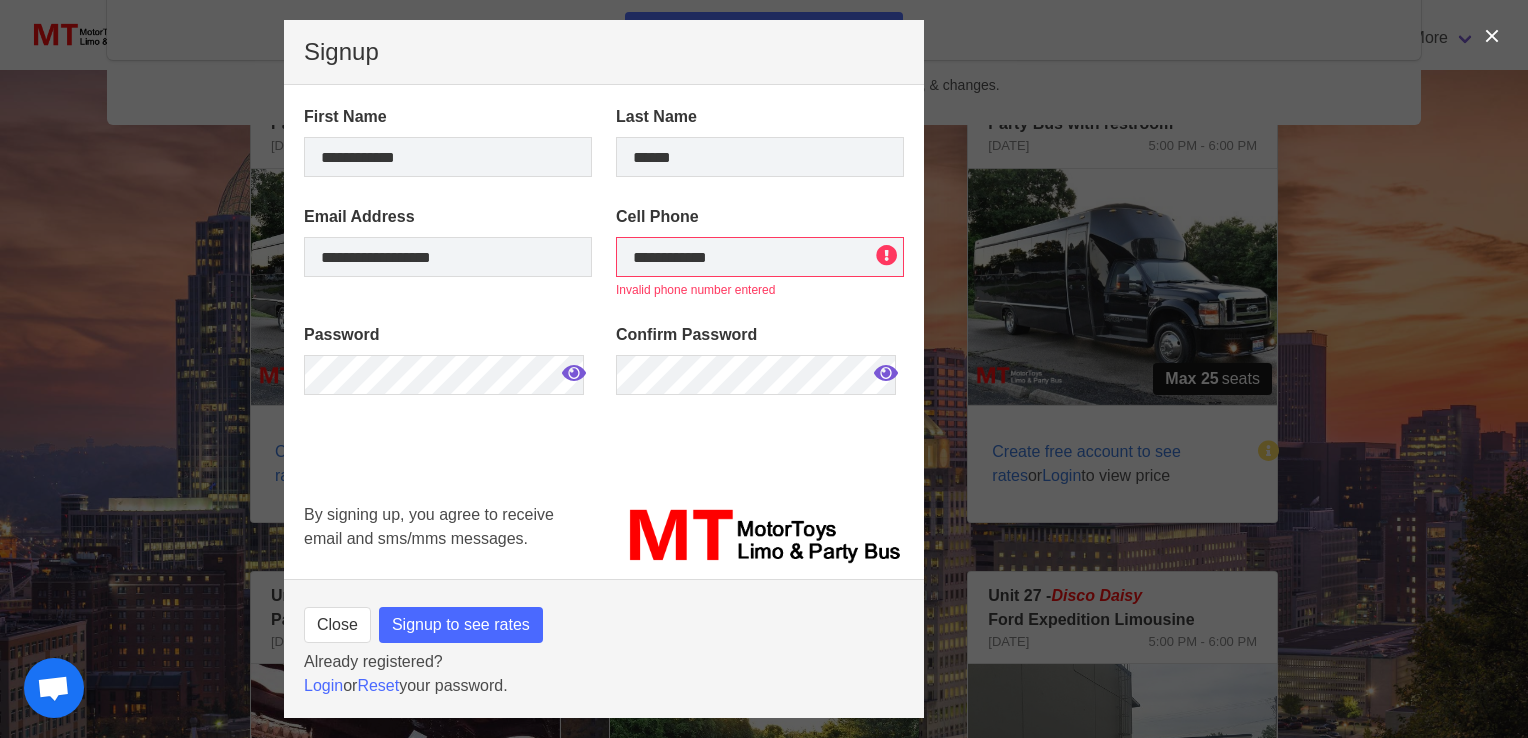 click on "**********" at bounding box center (760, 252) 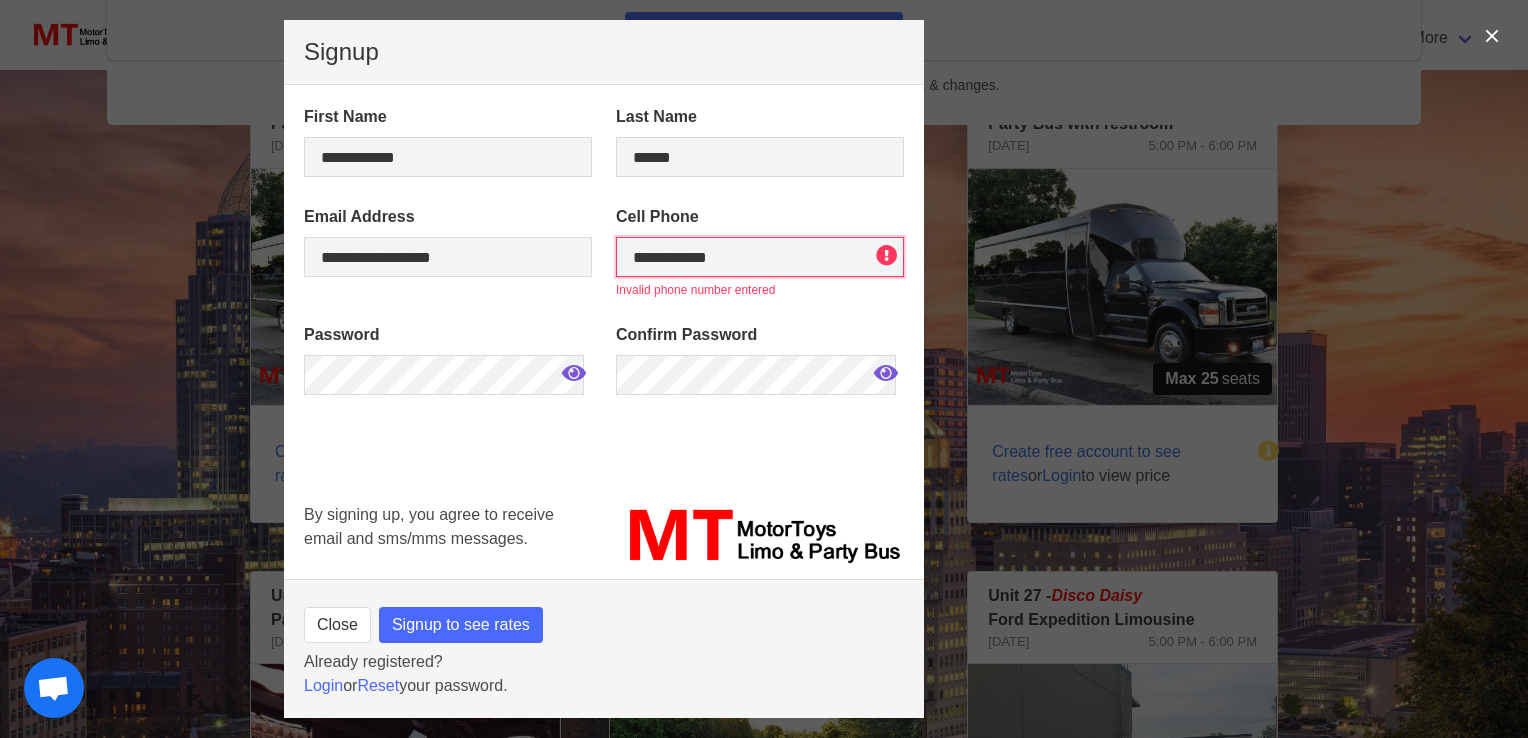 click on "**********" at bounding box center [760, 257] 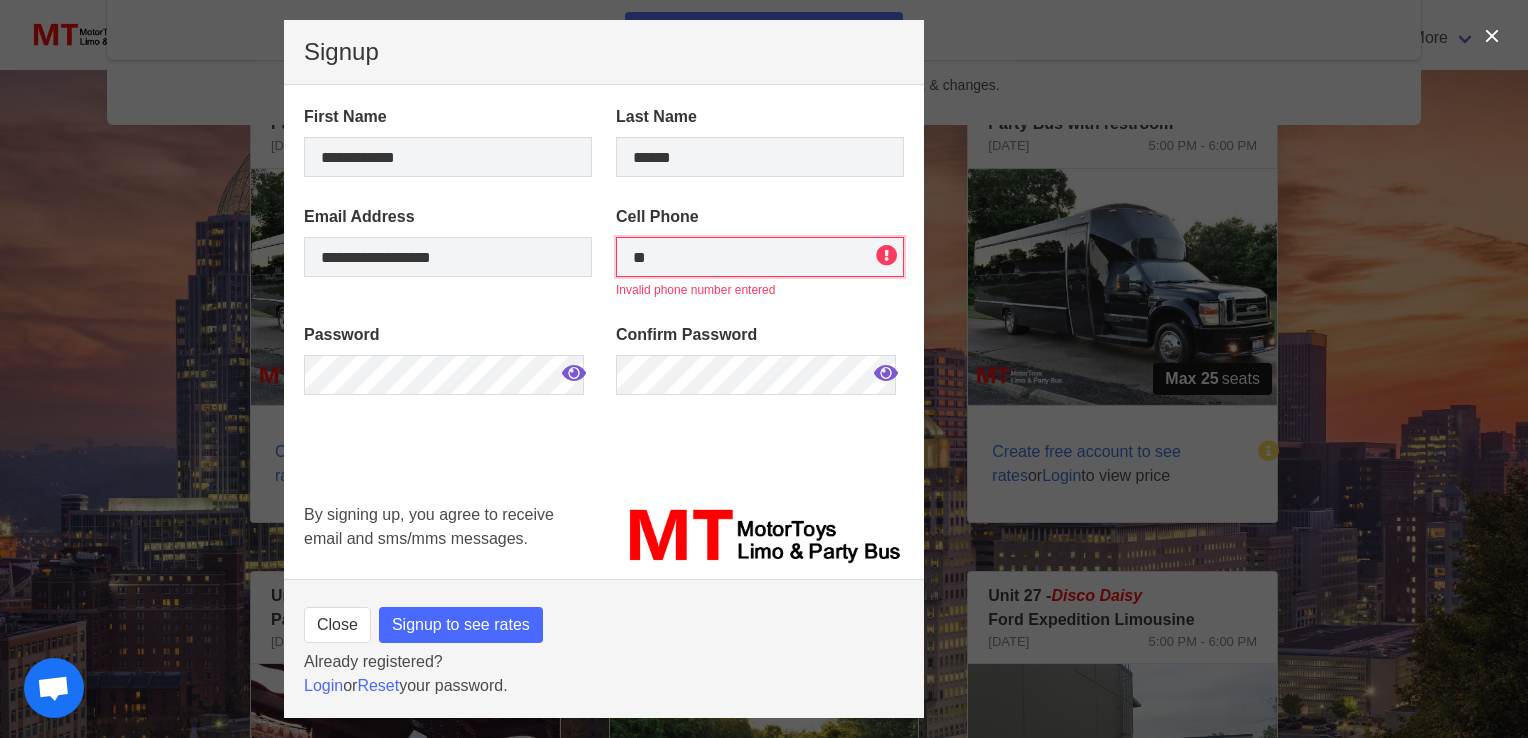 type on "*" 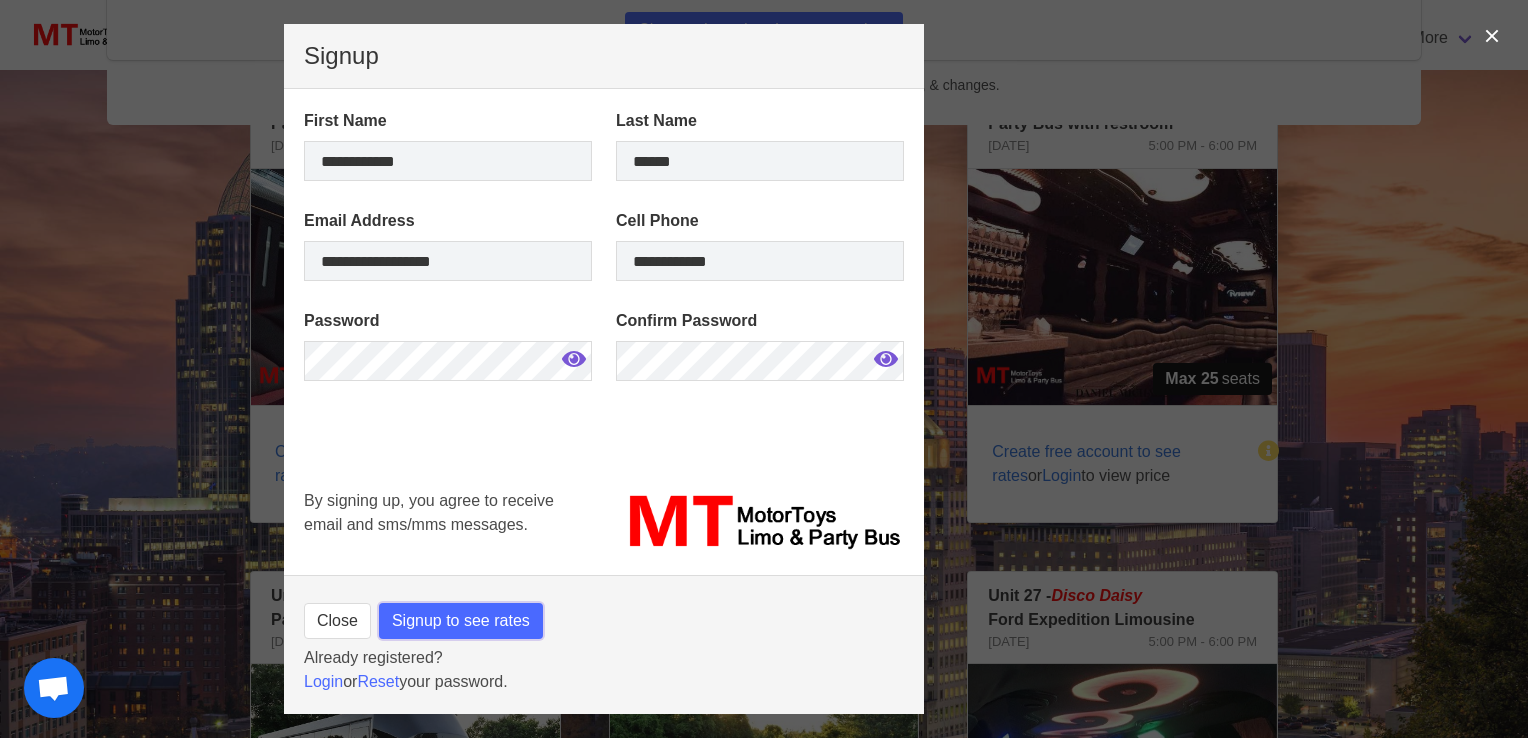 click on "Signup to see rates" at bounding box center (461, 621) 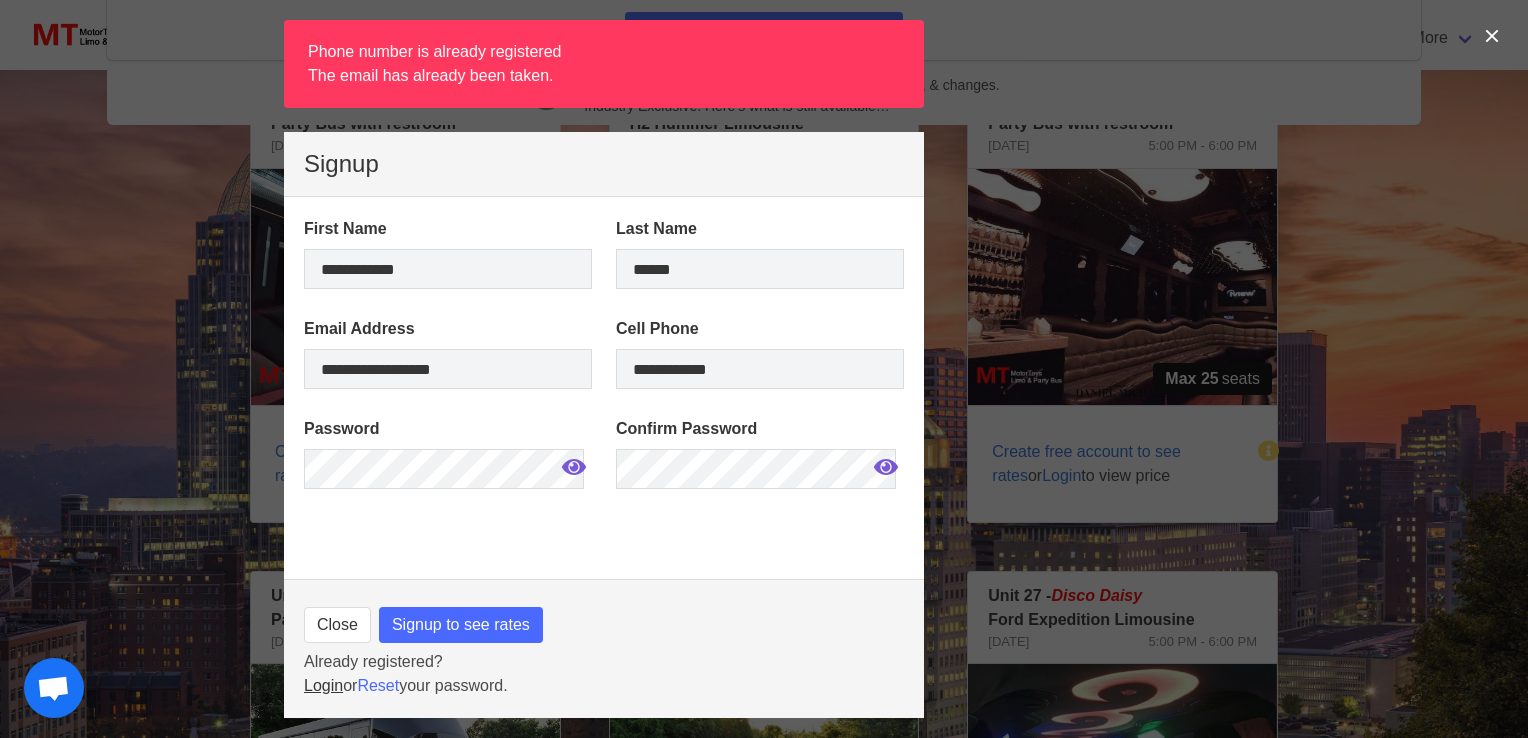 click on "Login" at bounding box center [323, 685] 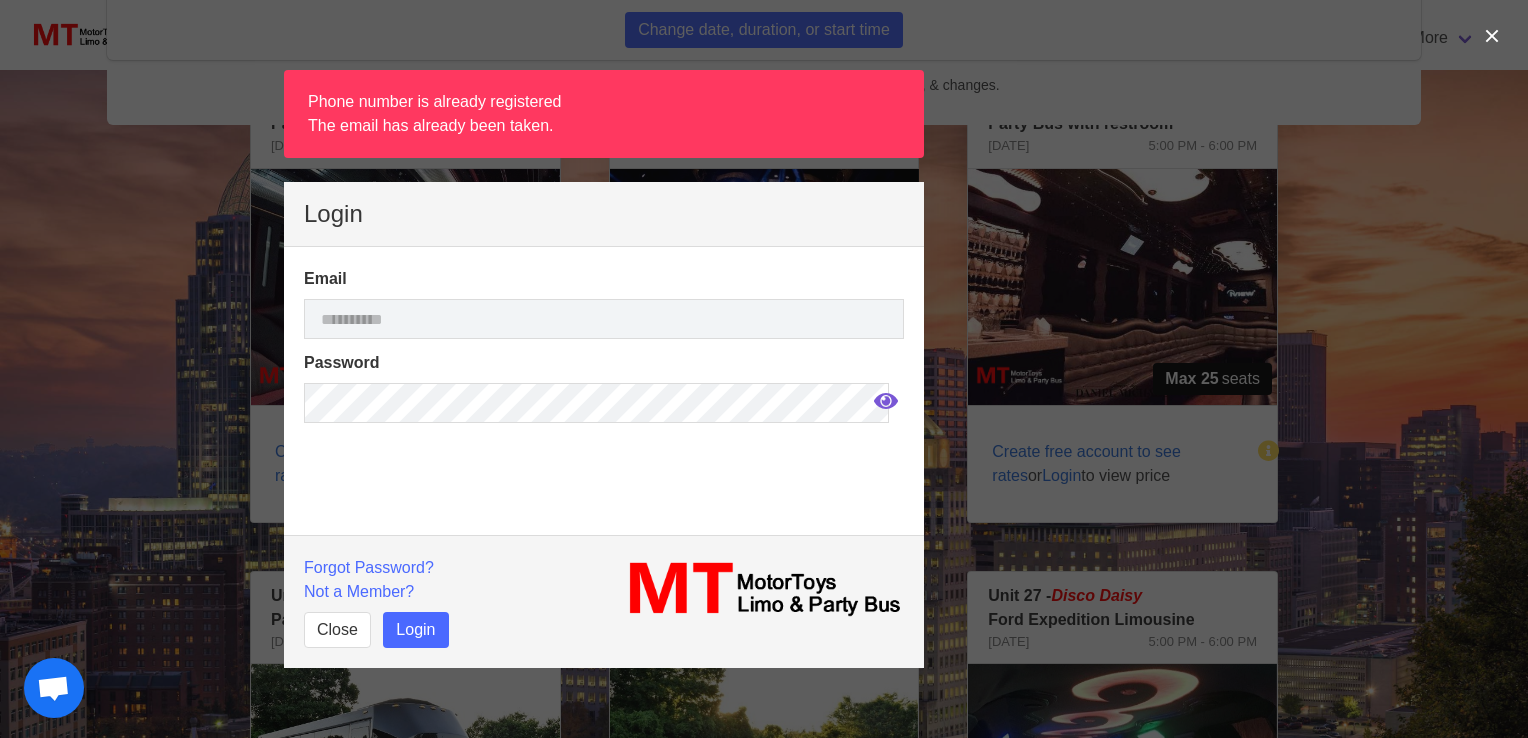 click on "Email             Password" at bounding box center [604, 391] 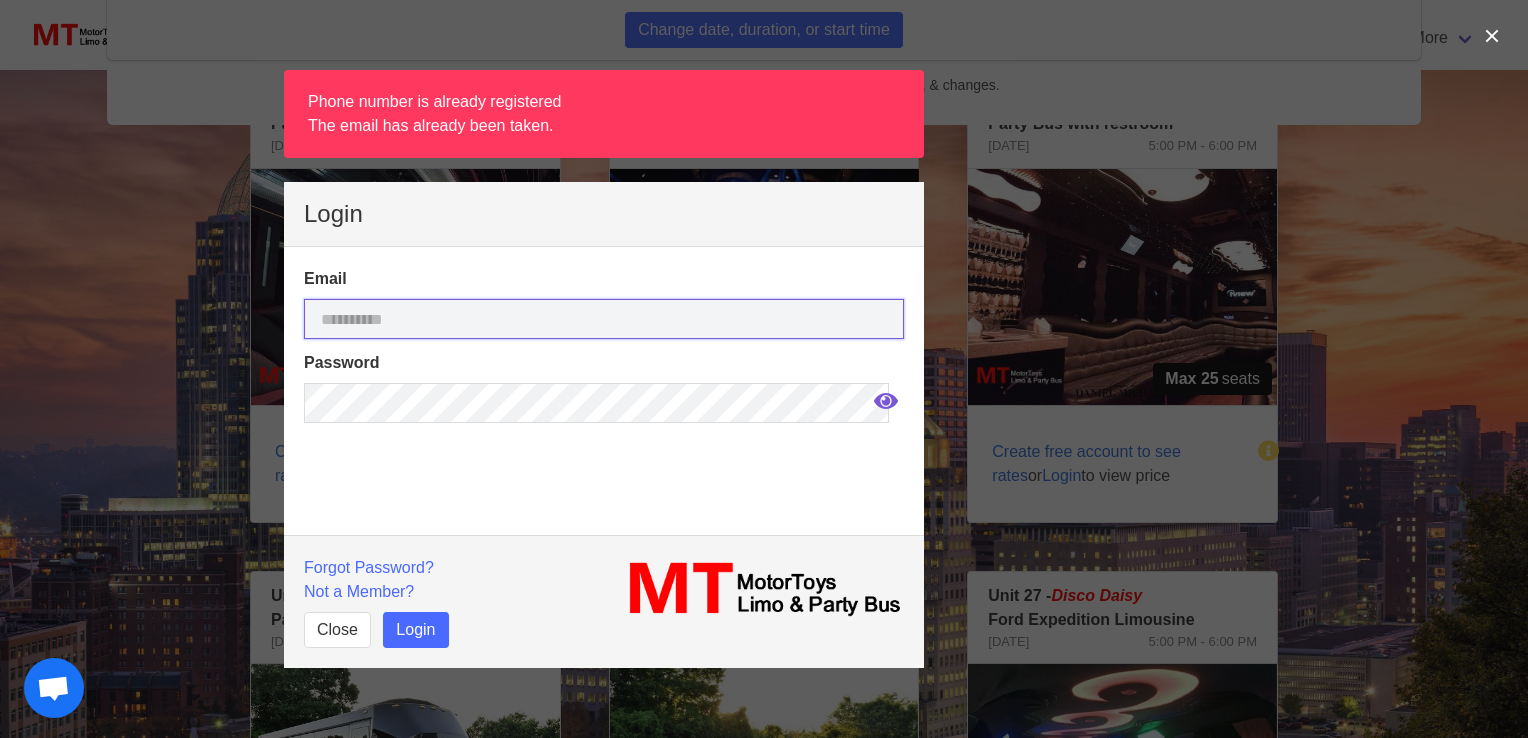 click at bounding box center [604, 319] 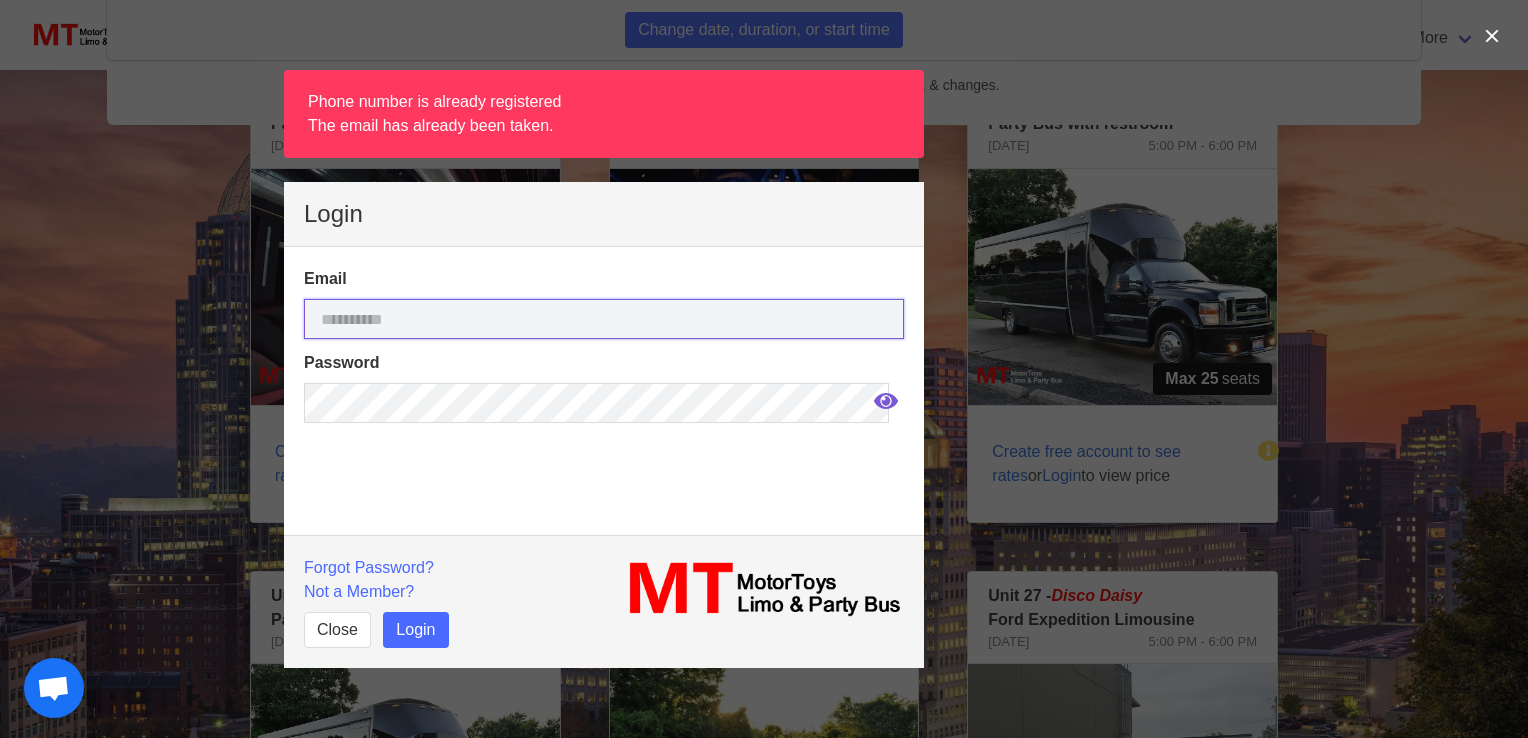 type on "**********" 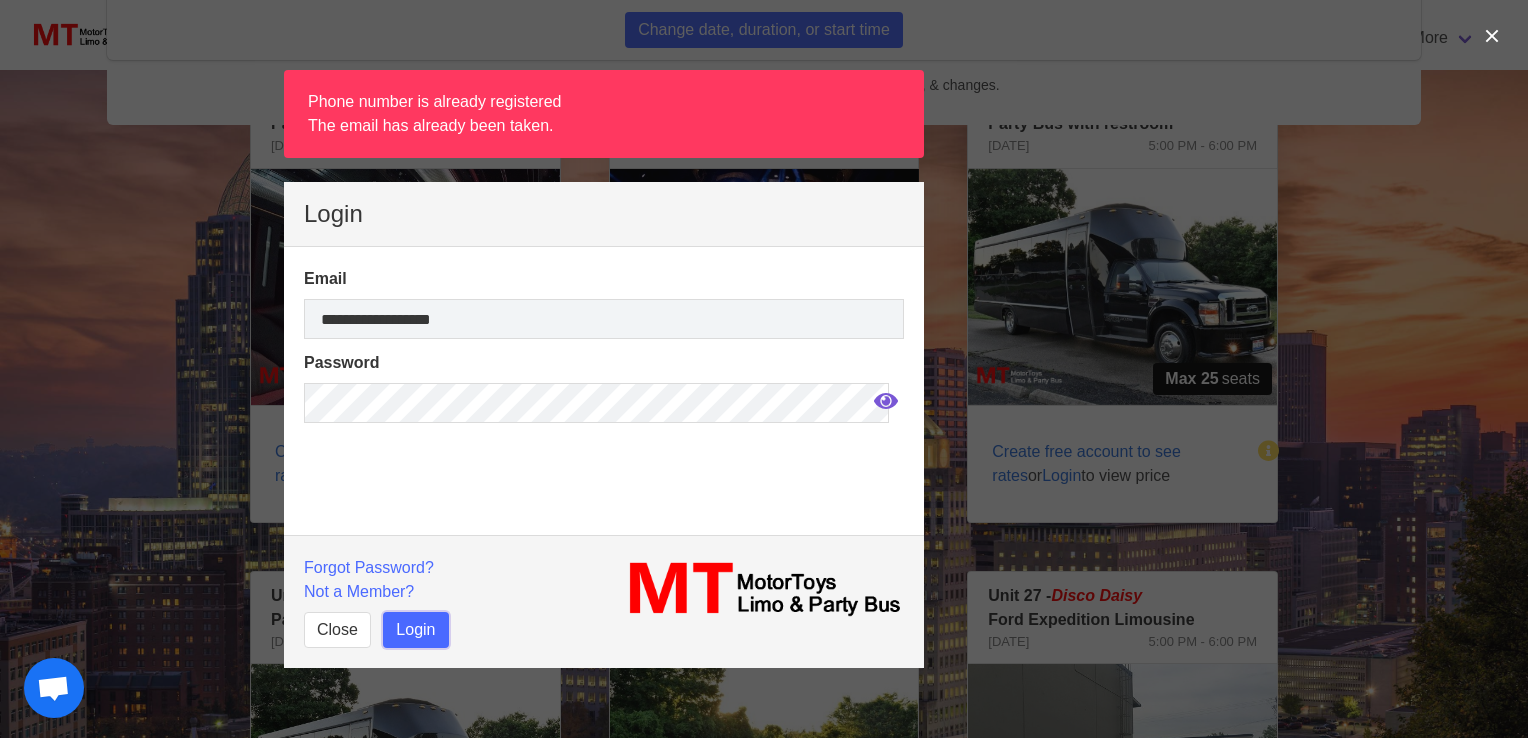 click on "Login" at bounding box center [415, 630] 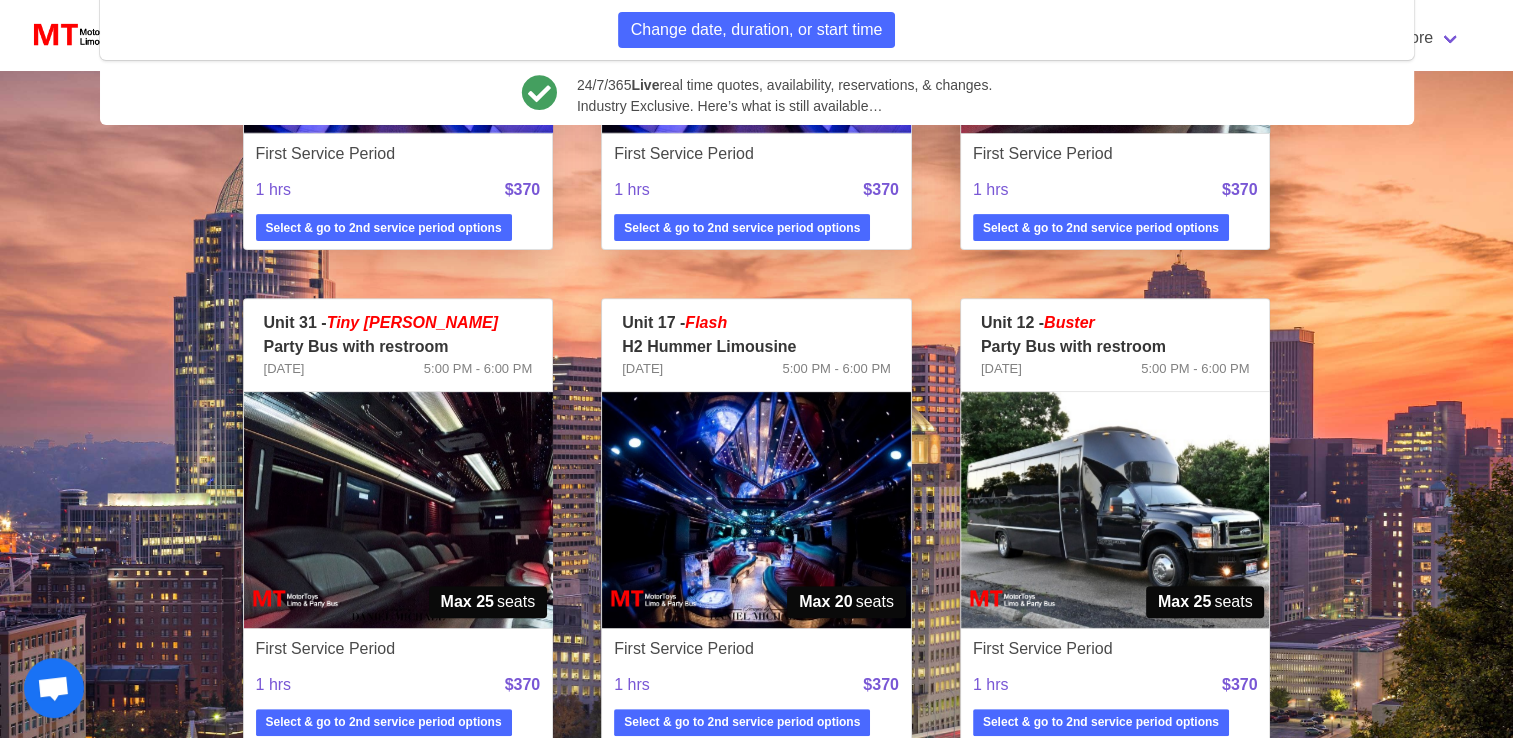 scroll, scrollTop: 700, scrollLeft: 0, axis: vertical 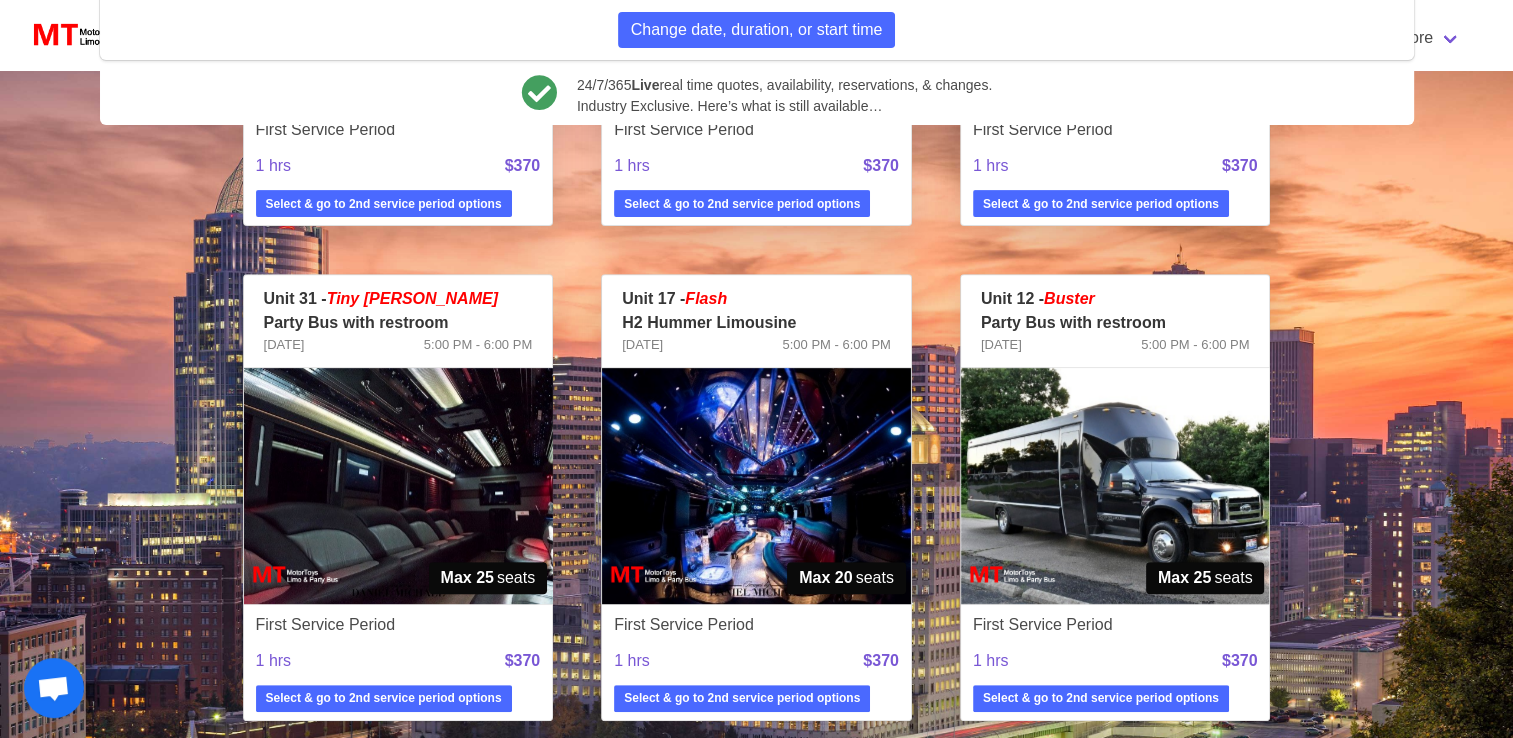 click on "Unit 12 -  Buster   Party Bus with restroom   [DATE]   5:00 PM - 6:00 PM       Buster   Vehicle not eligible for discount             Max 25  seats
First Service Period   1 hrs   $370   Select & go to 2nd service period options" at bounding box center (1115, 497) 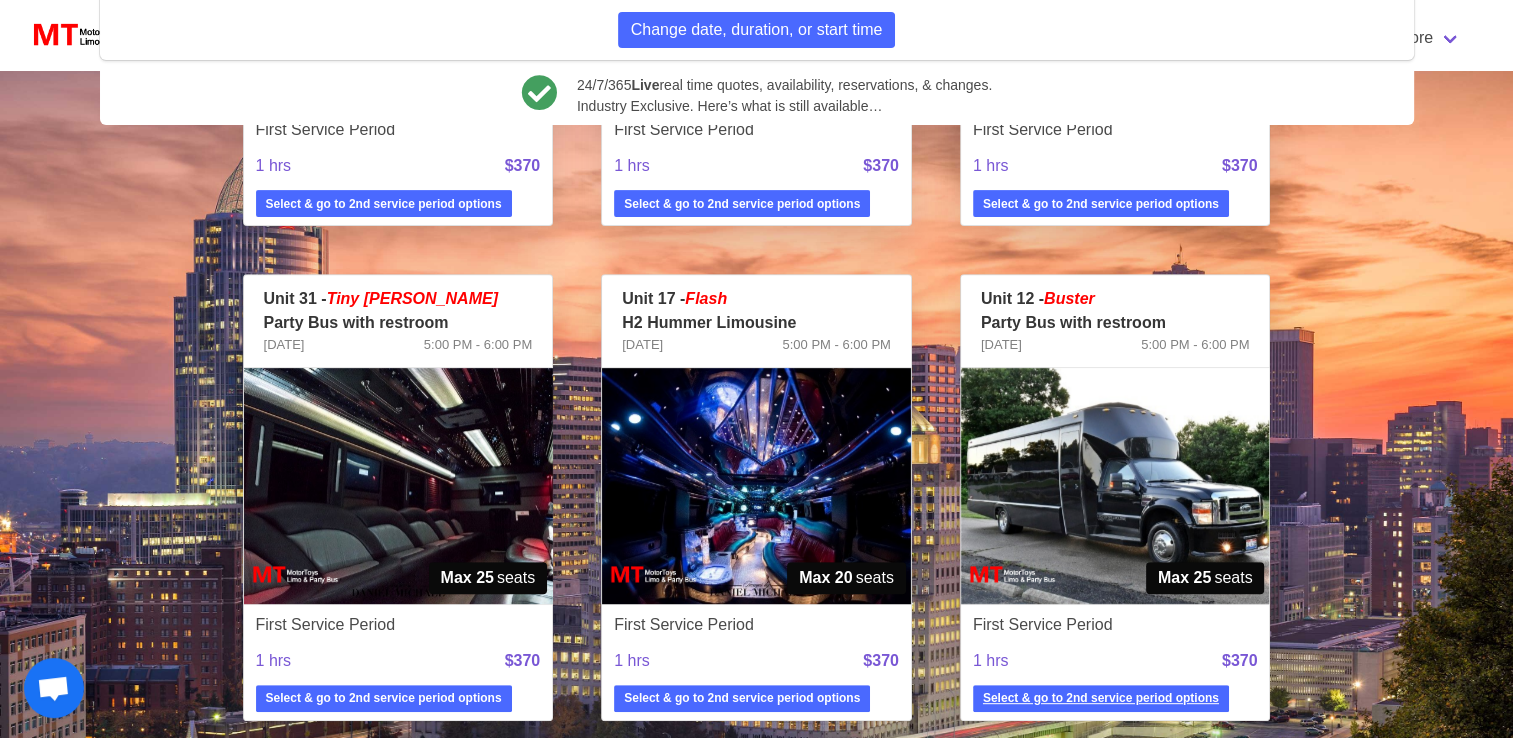 click on "Select & go to 2nd service period options" at bounding box center [1101, 698] 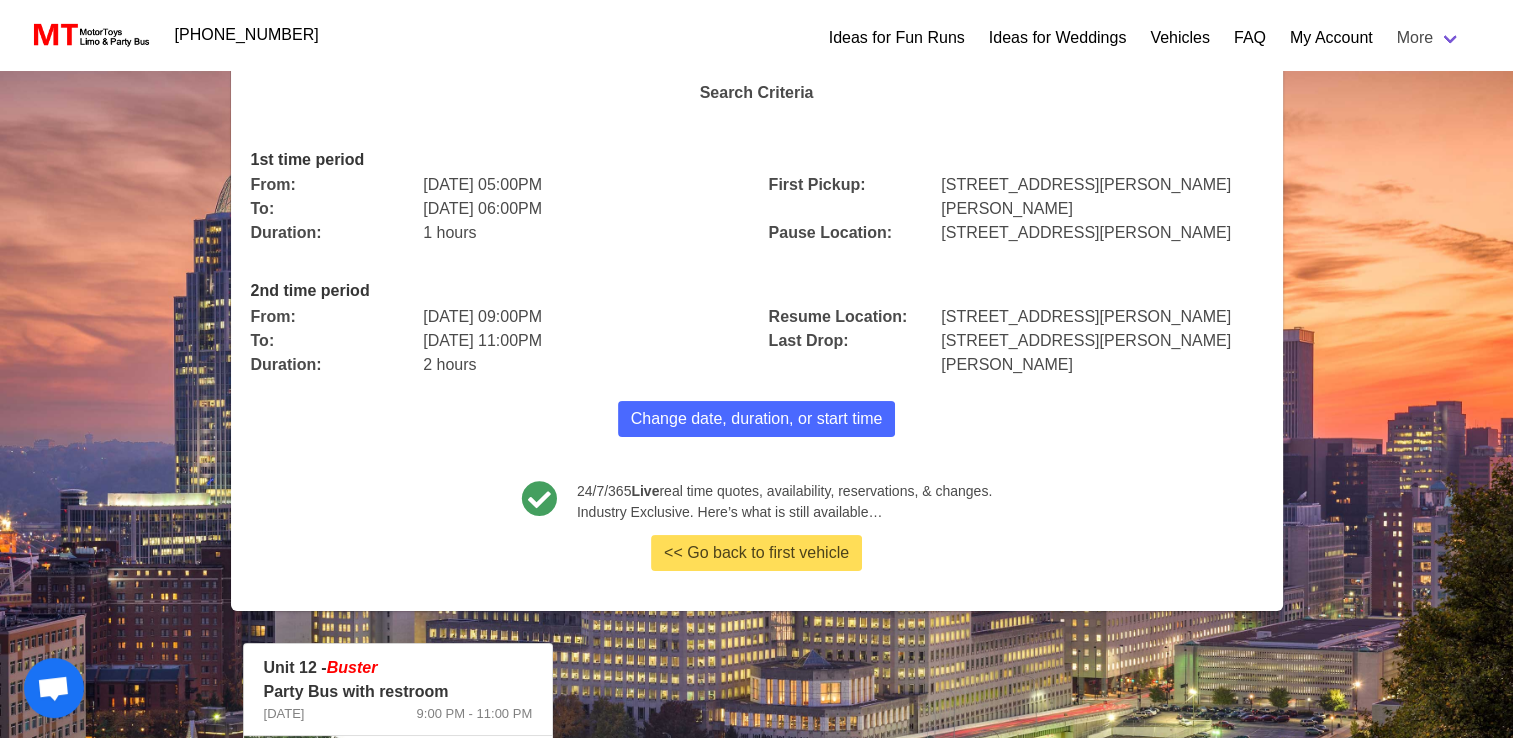 scroll, scrollTop: 0, scrollLeft: 0, axis: both 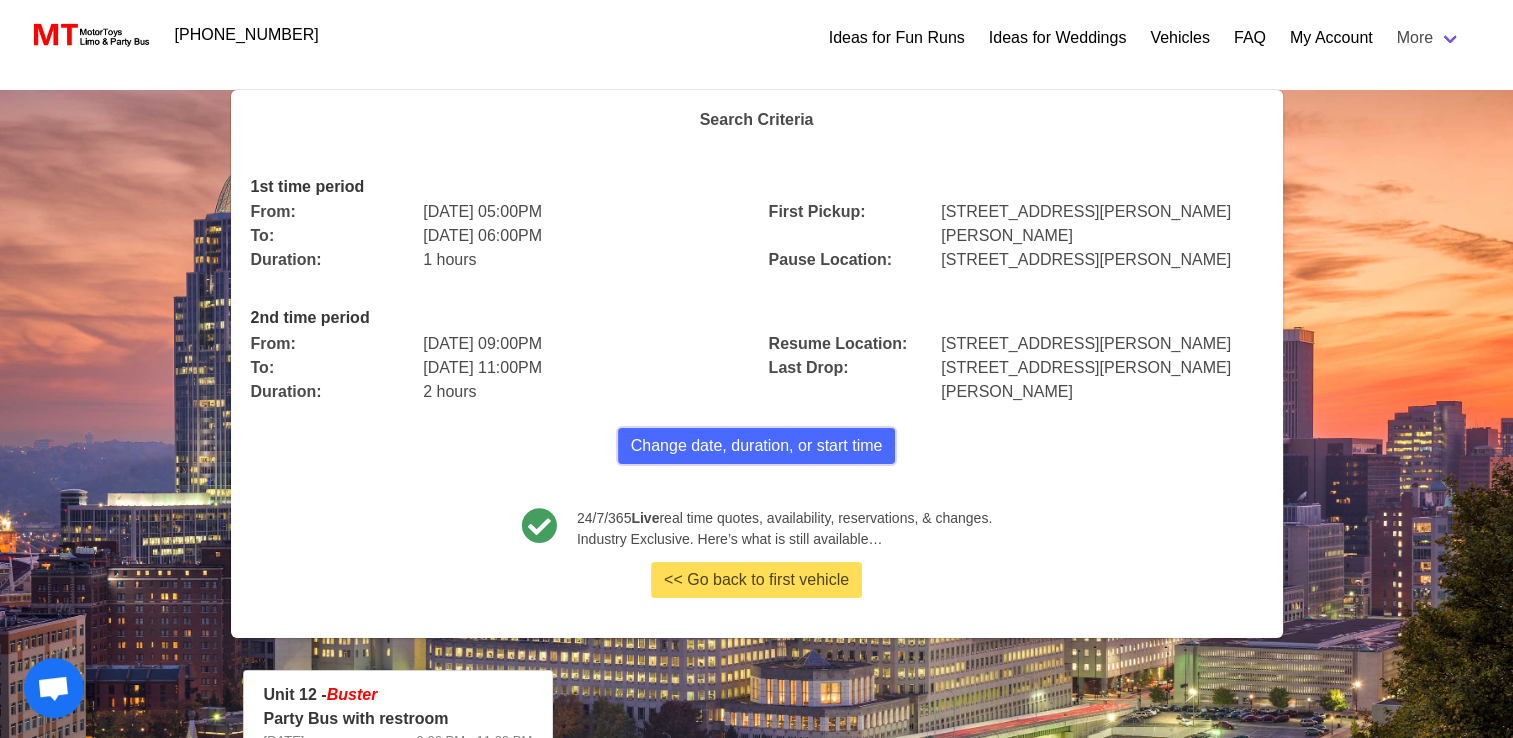 click on "Change date, duration, or start time" at bounding box center (757, 446) 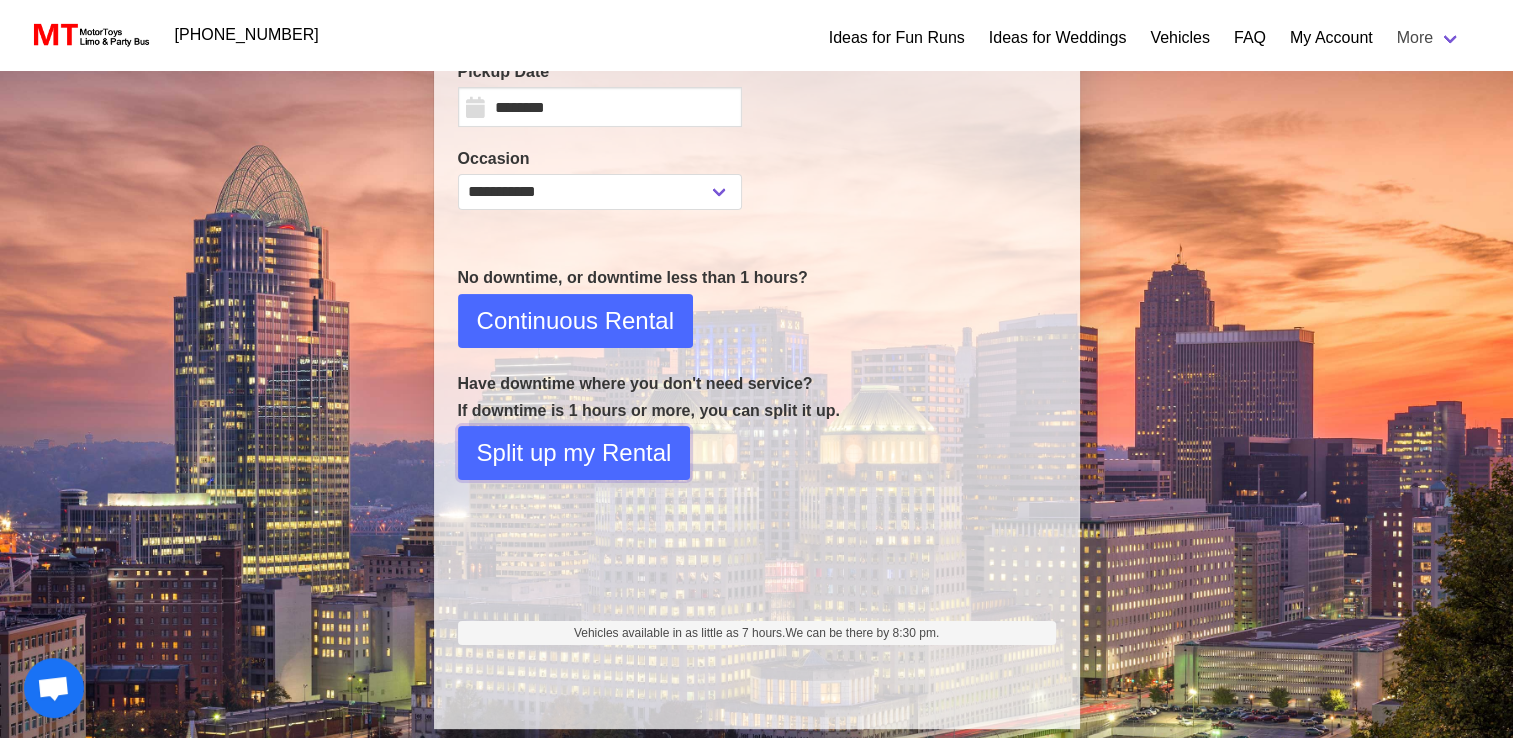 click on "Split up my Rental" at bounding box center (574, 453) 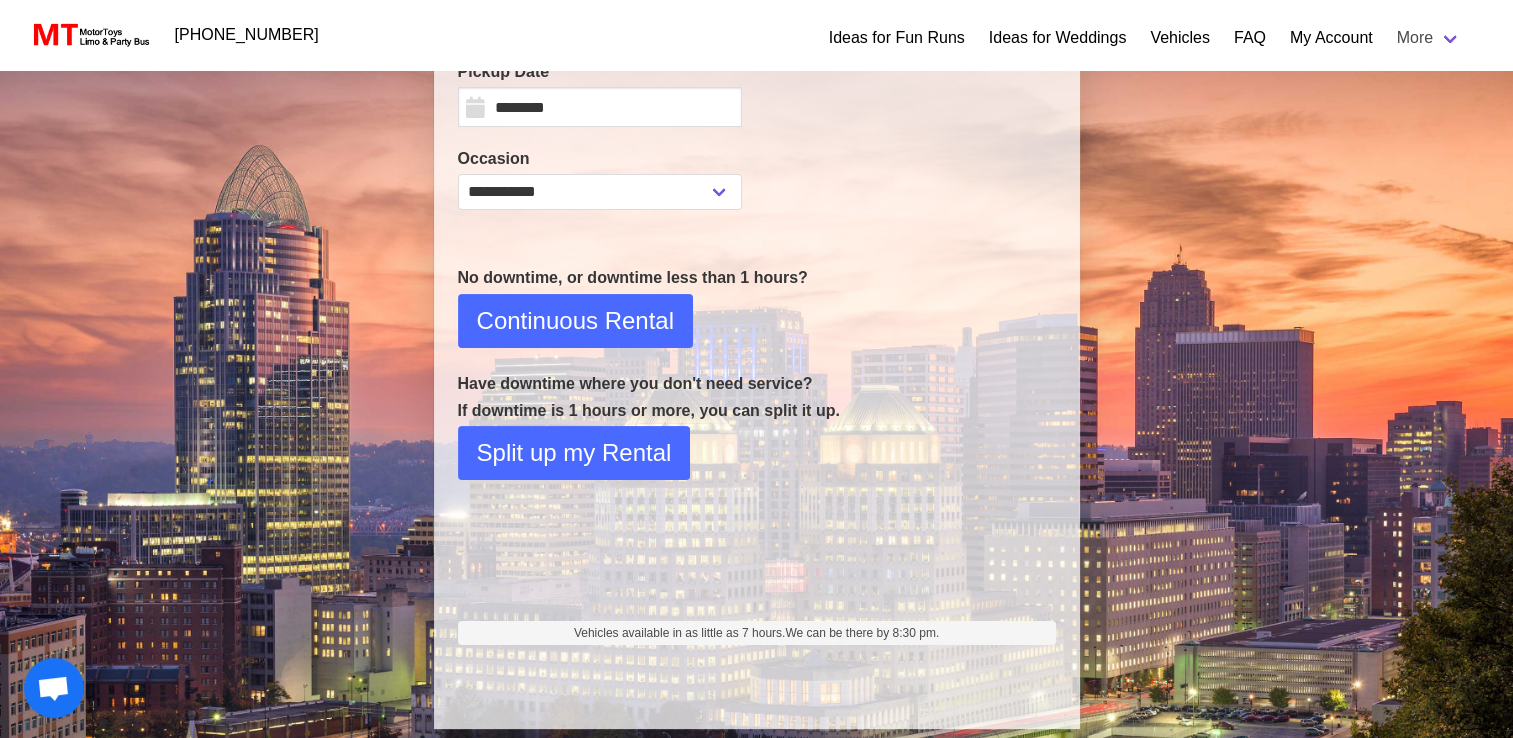 select on "*" 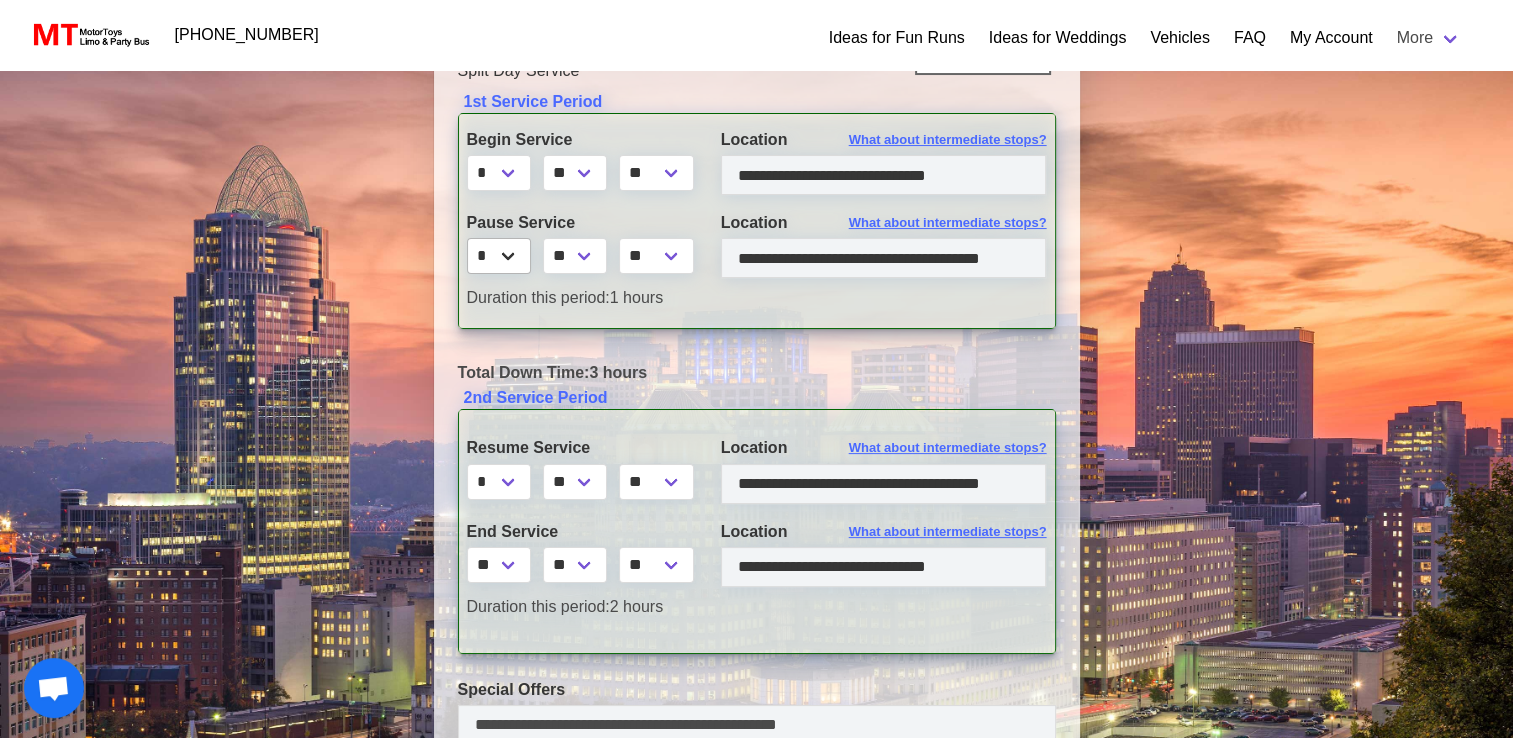scroll, scrollTop: 300, scrollLeft: 0, axis: vertical 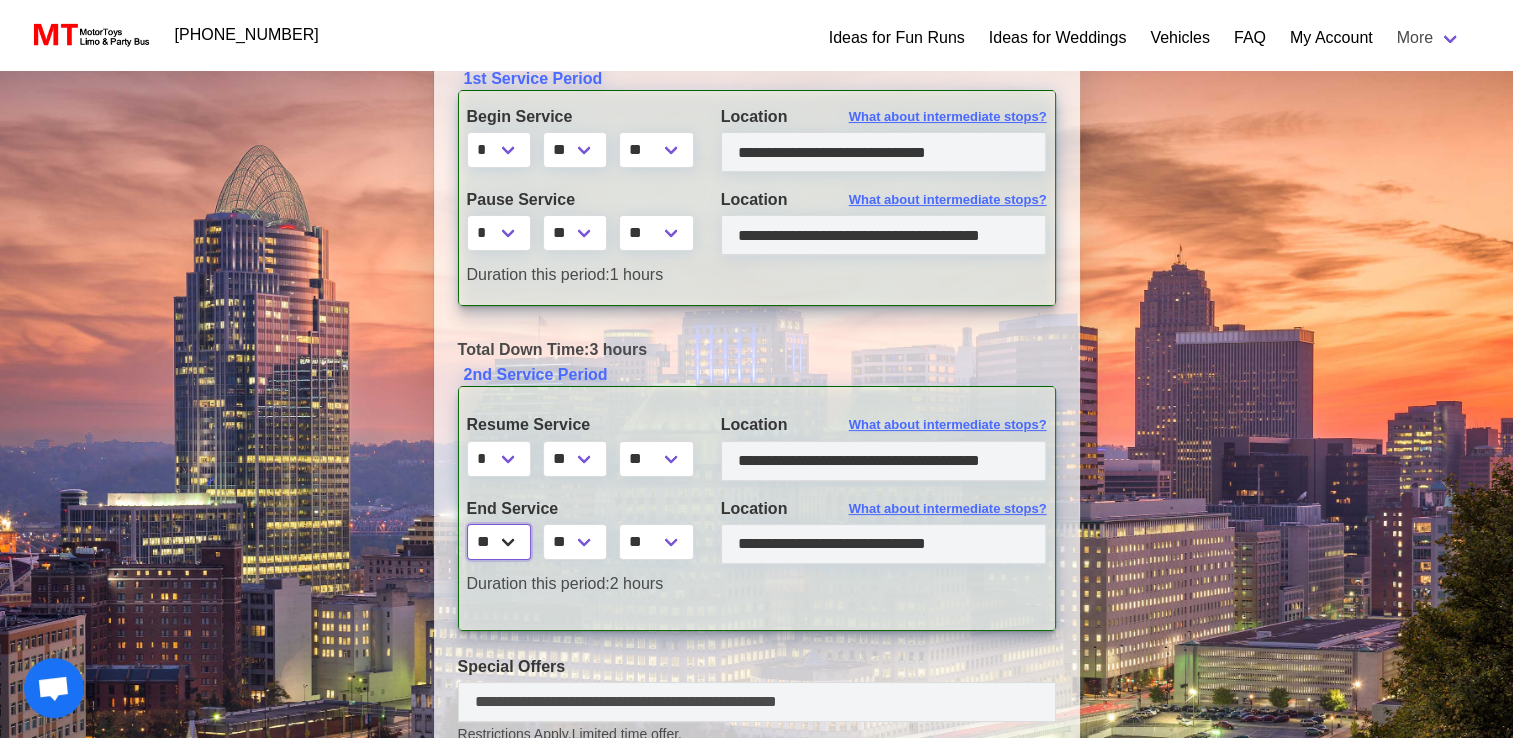 click on "* * * * * * * * * ** ** **" at bounding box center (499, 542) 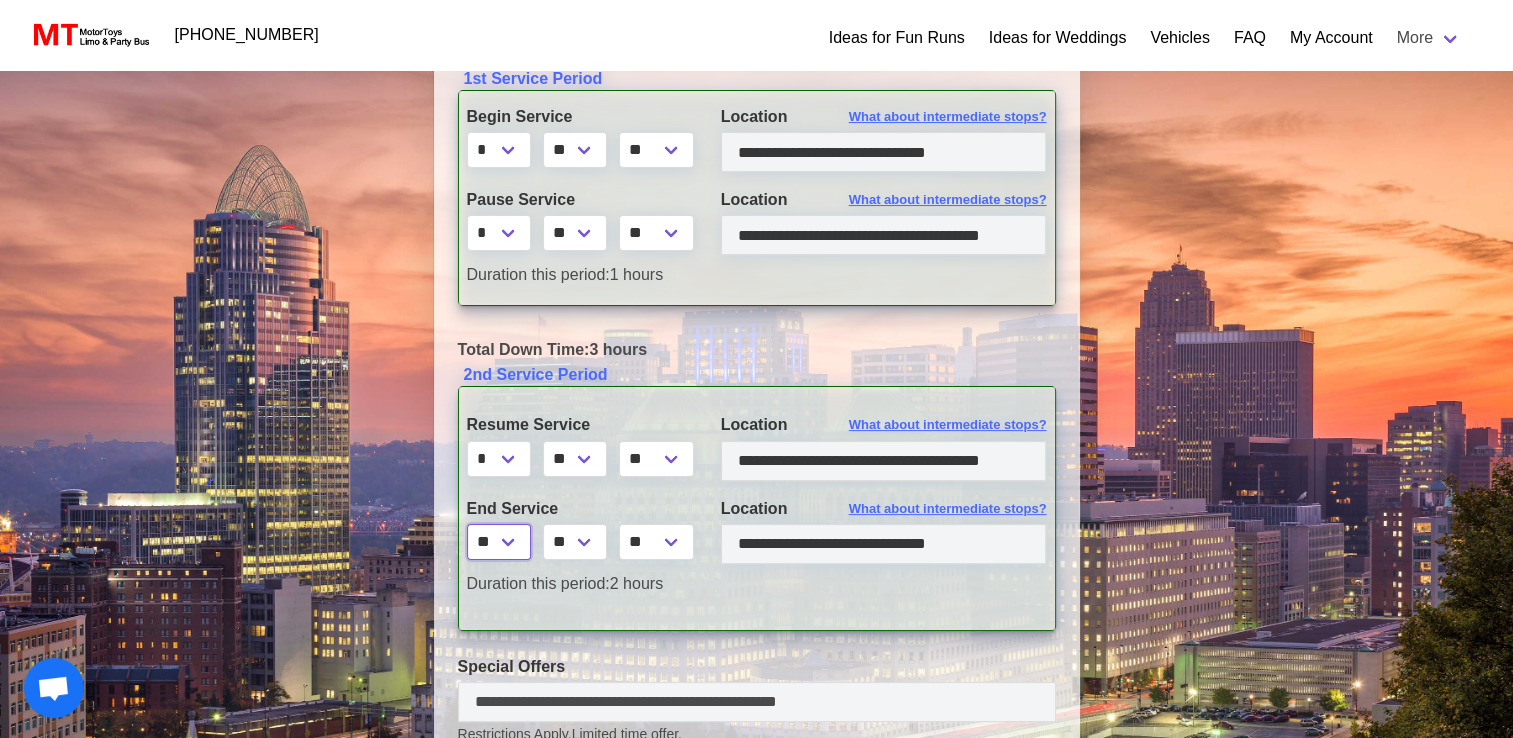 select on "**" 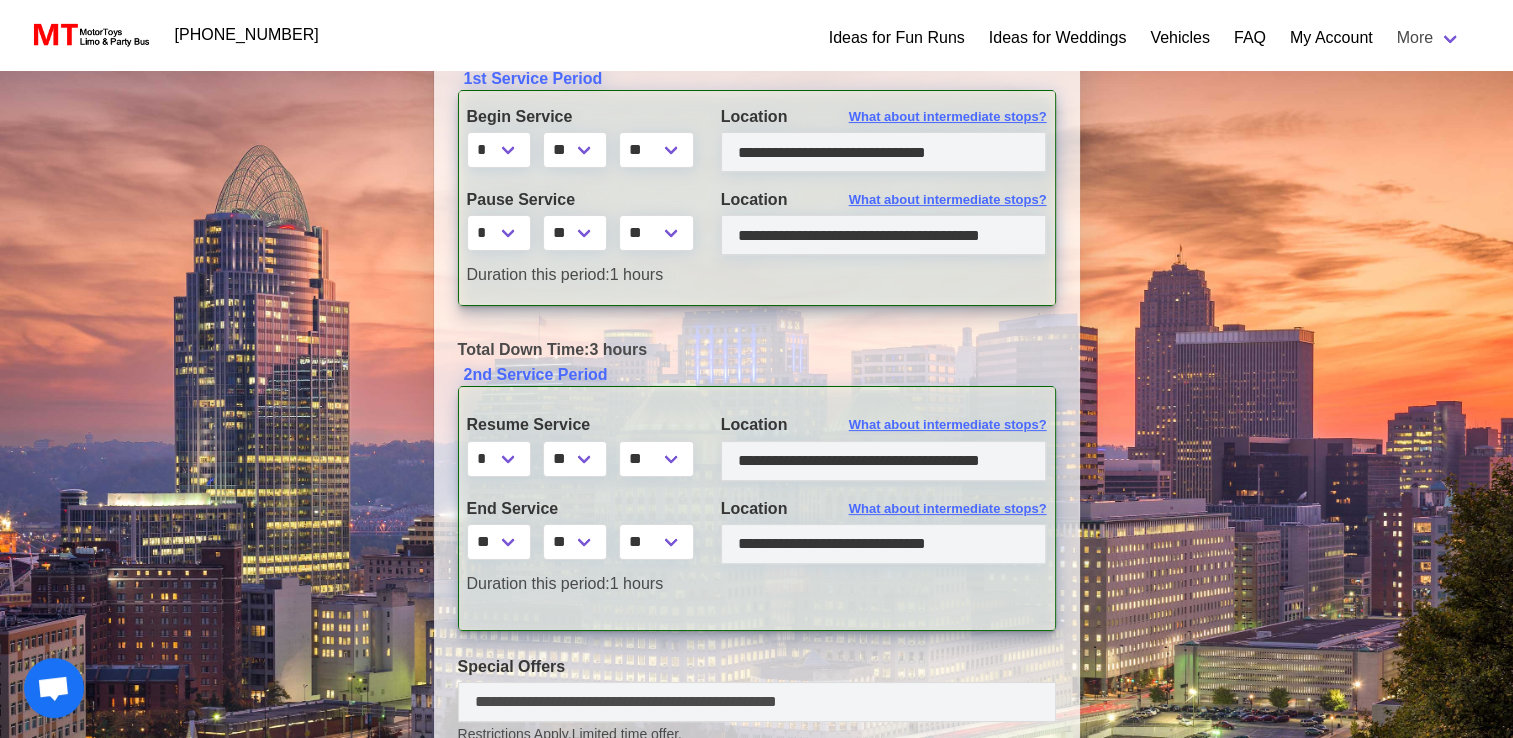 click on "**********" at bounding box center (757, 508) 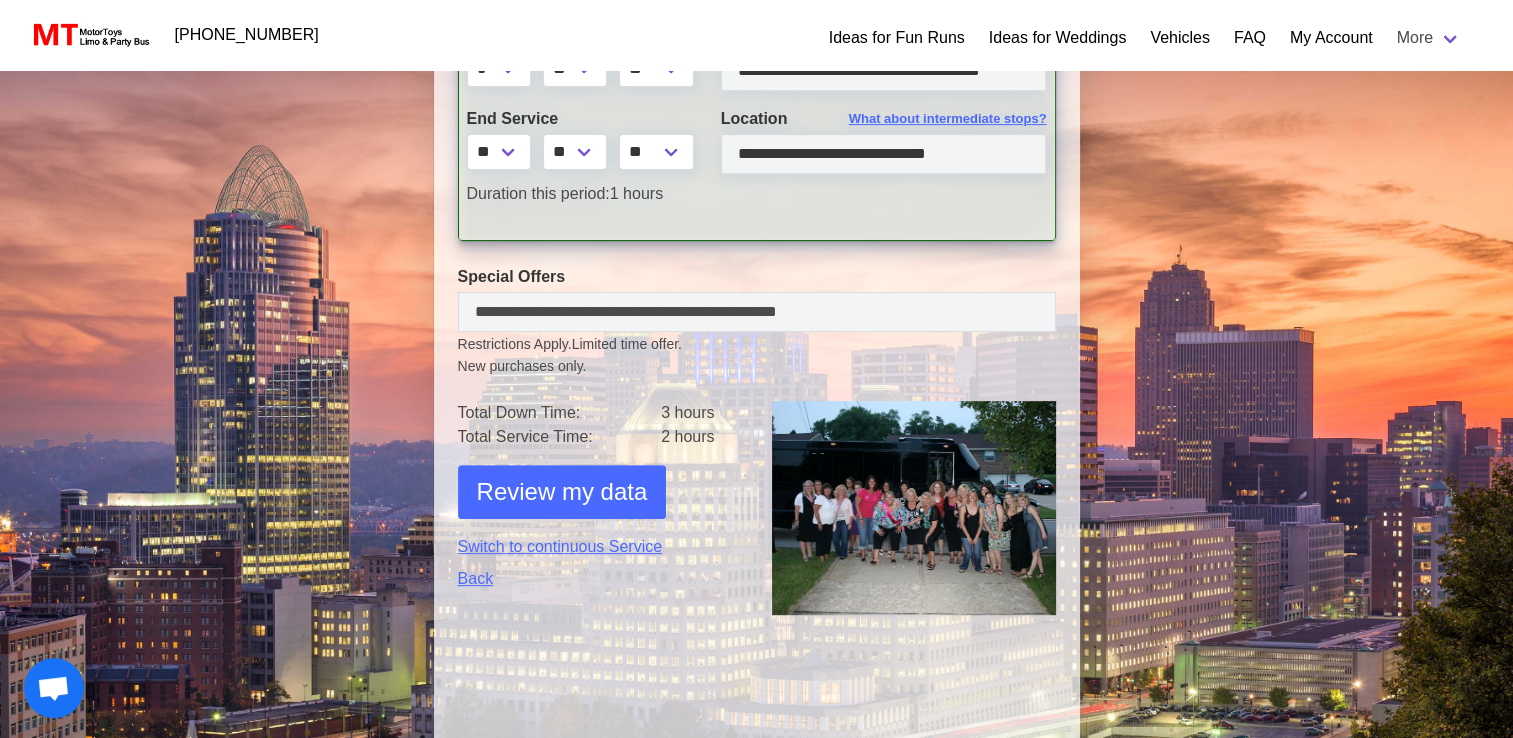 scroll, scrollTop: 700, scrollLeft: 0, axis: vertical 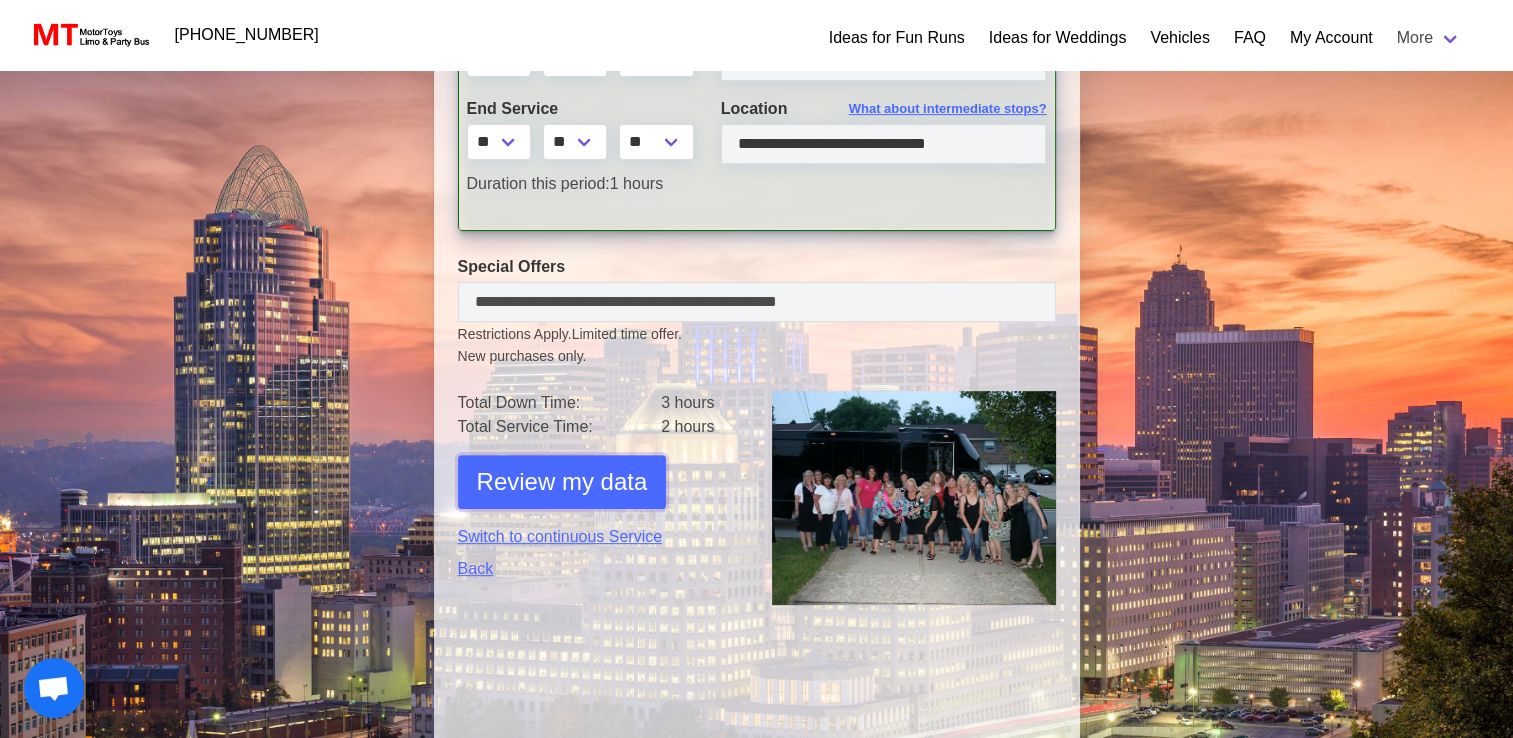 click on "Review my data" at bounding box center [562, 482] 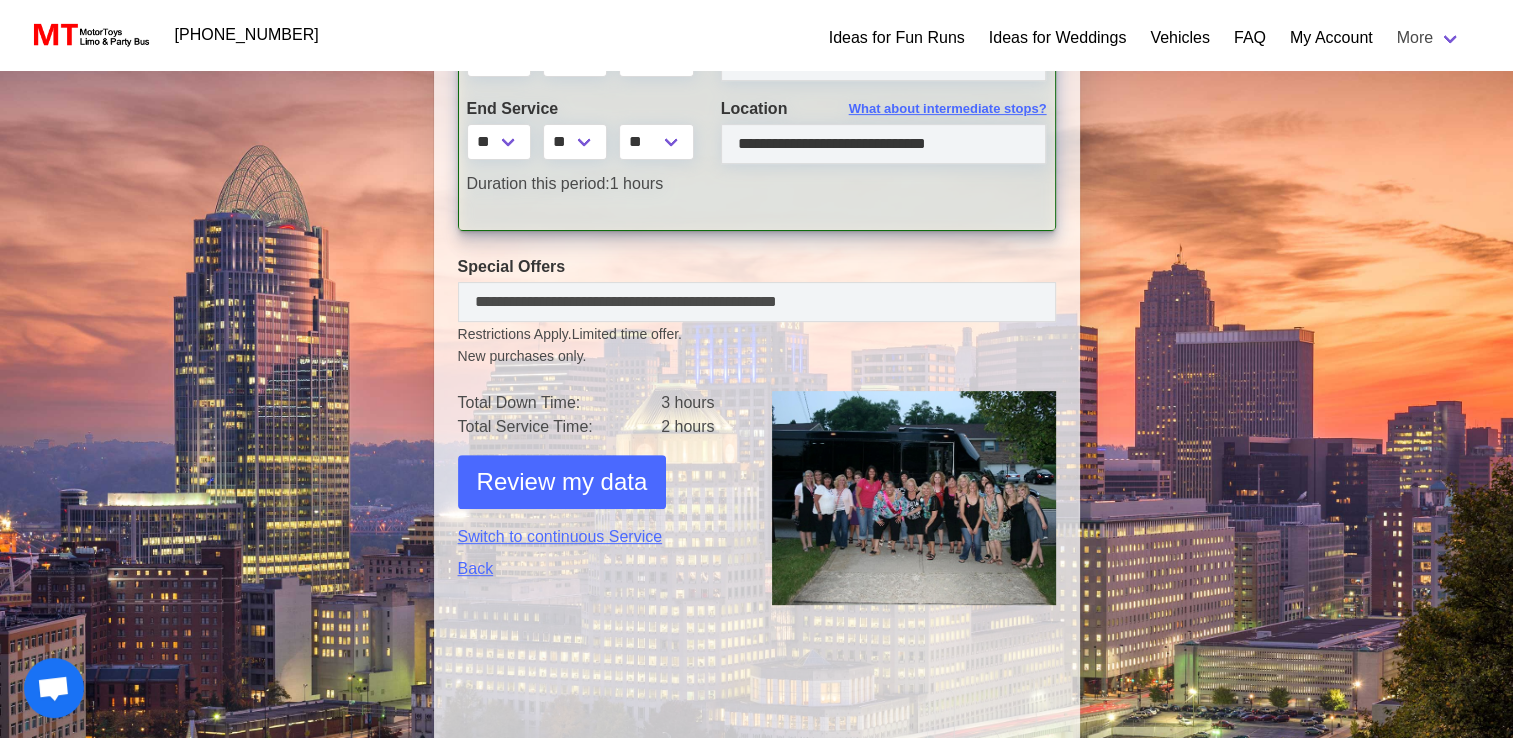 select on "*" 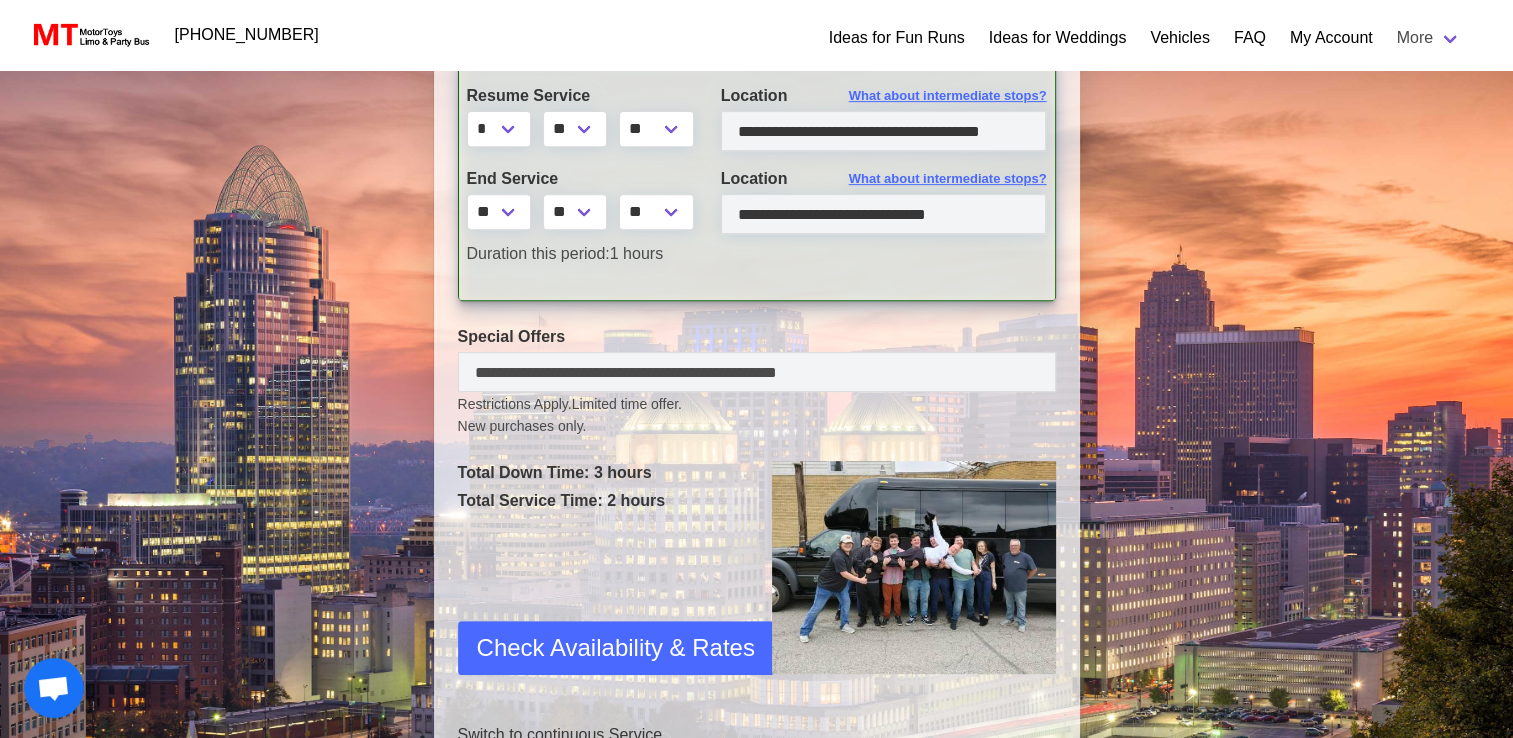 scroll, scrollTop: 1048, scrollLeft: 0, axis: vertical 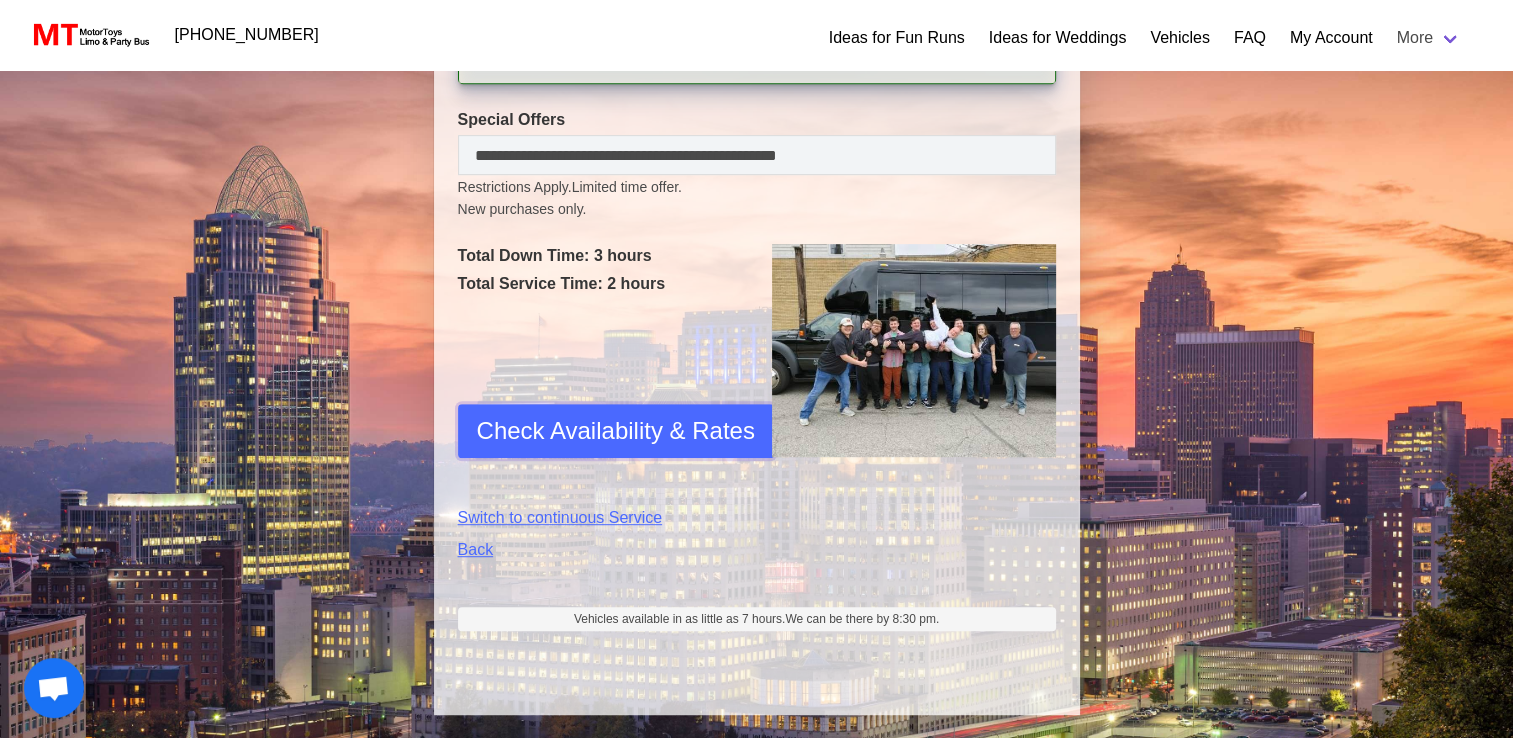 click on "Check Availability & Rates" at bounding box center [616, 431] 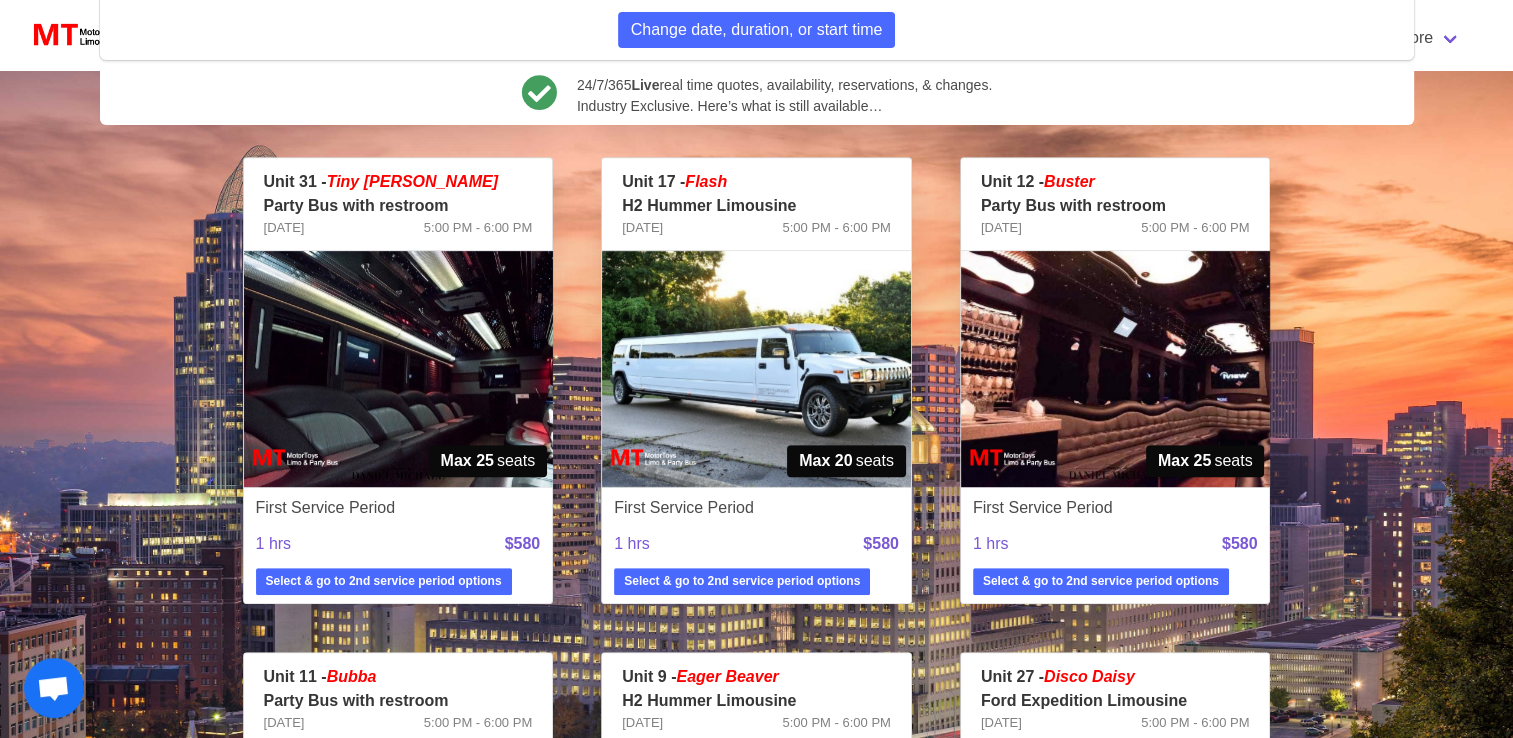 scroll, scrollTop: 700, scrollLeft: 0, axis: vertical 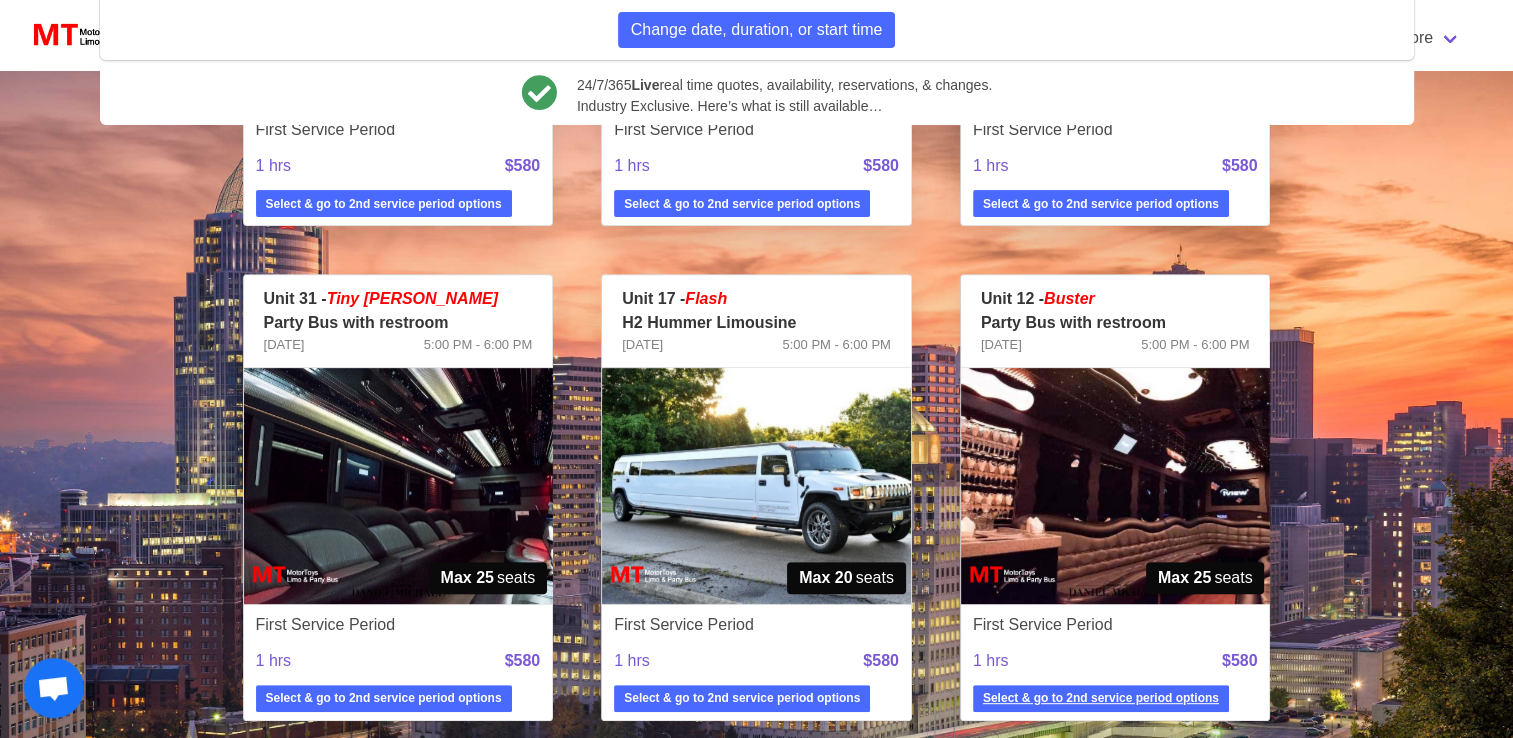 click on "Select & go to 2nd service period options" at bounding box center (1101, 698) 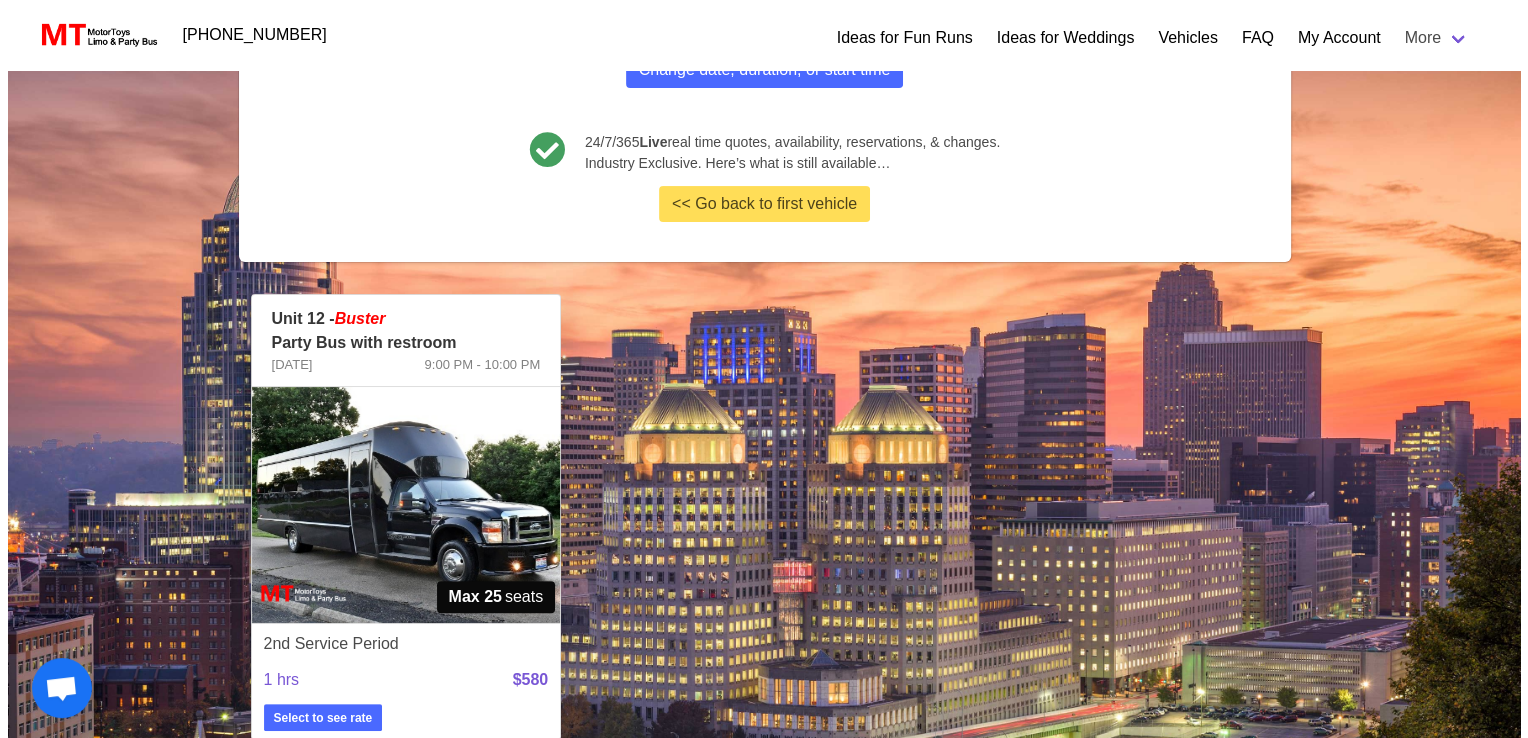 scroll, scrollTop: 376, scrollLeft: 0, axis: vertical 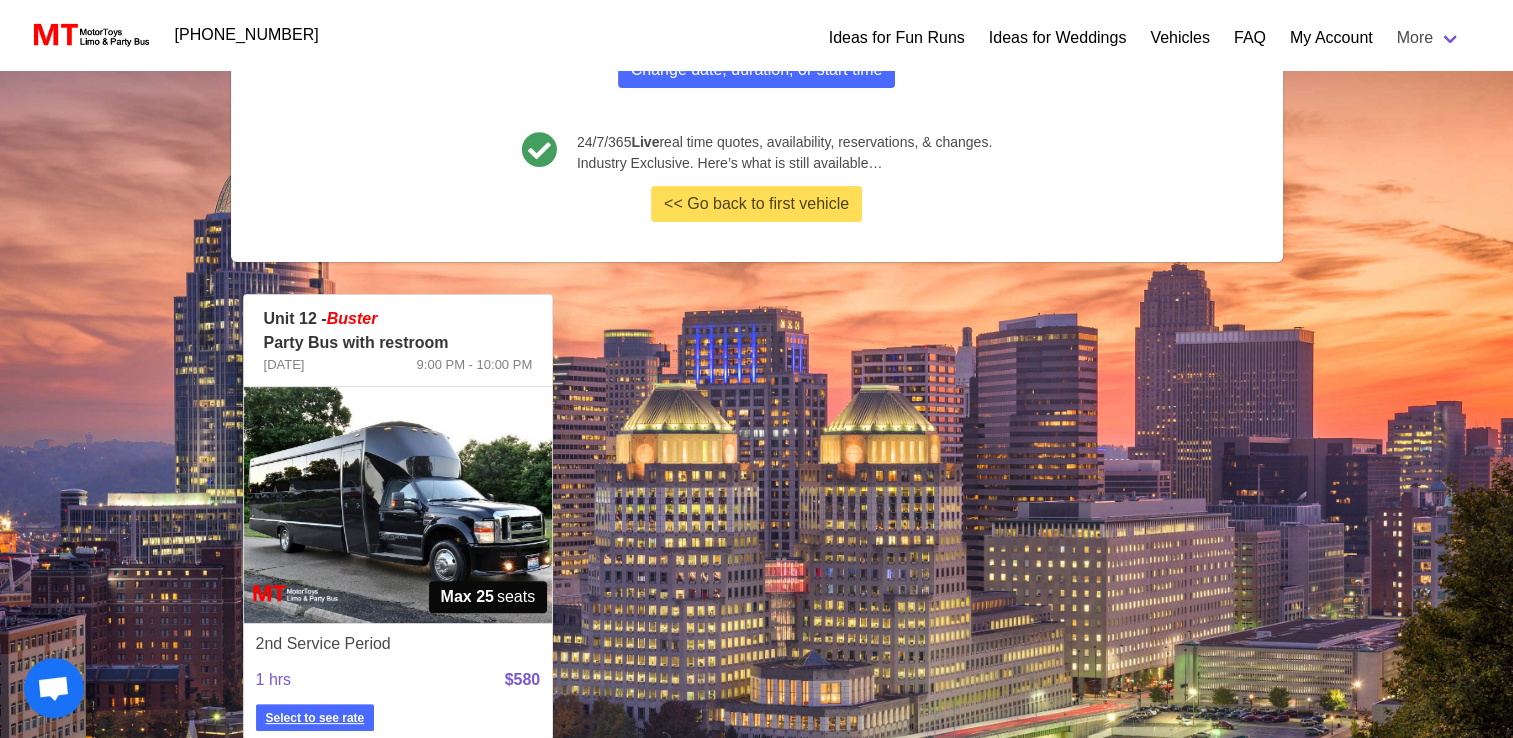 click on "Select to see rate" at bounding box center (315, 718) 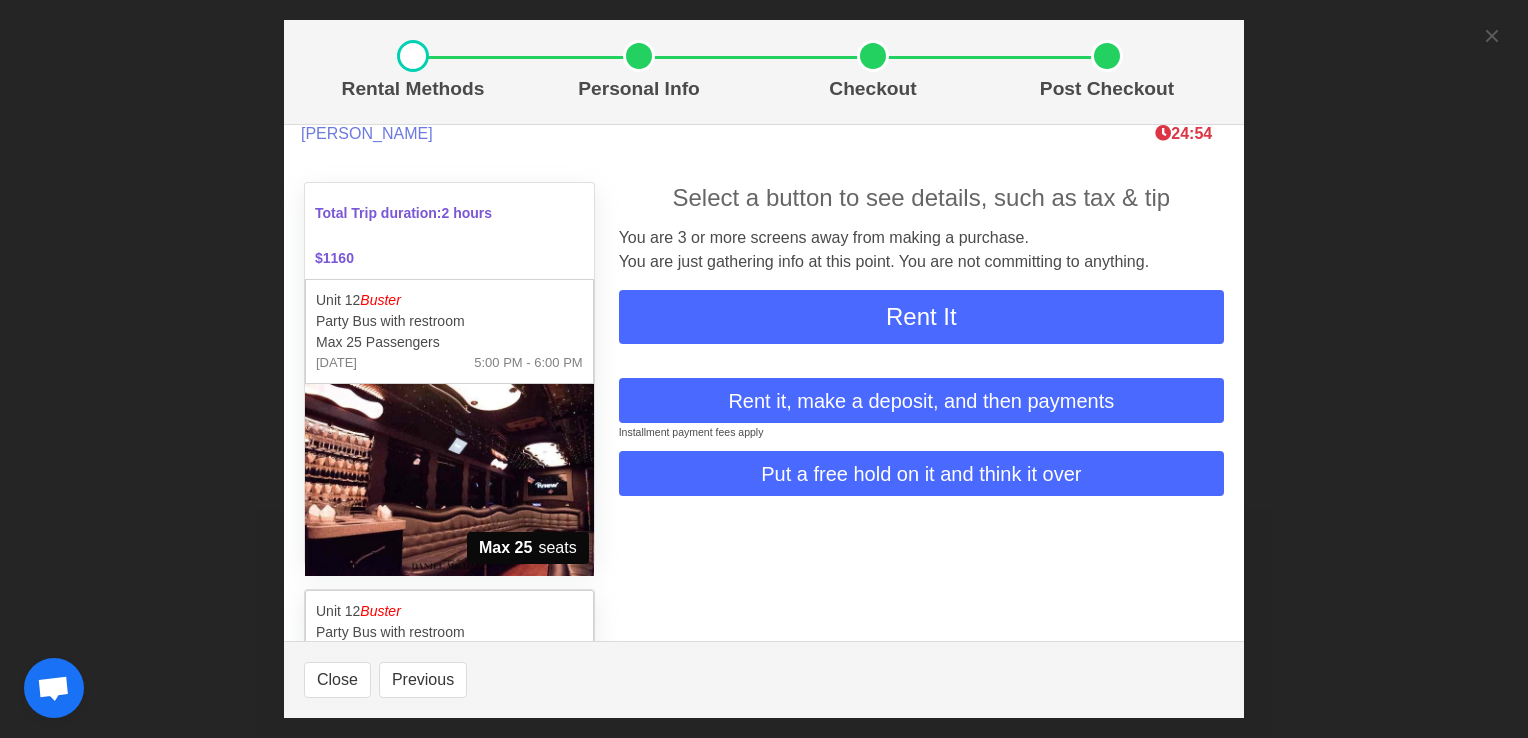 scroll, scrollTop: 0, scrollLeft: 0, axis: both 